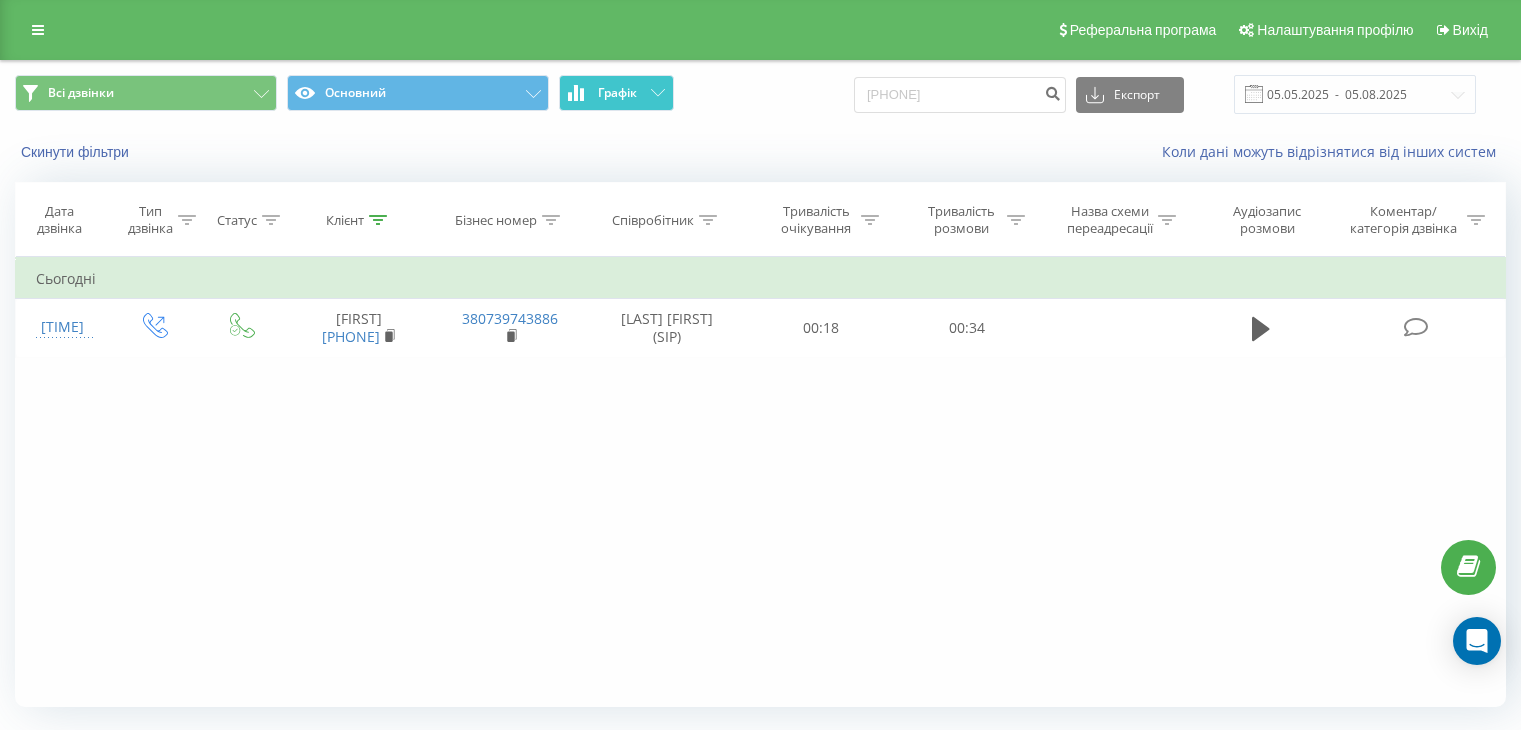 click on "Всі дзвінки Основний Графік [PHONE] Експорт .csv .xls .xlsx [DATE]  -  [DATE]" at bounding box center (760, 94) 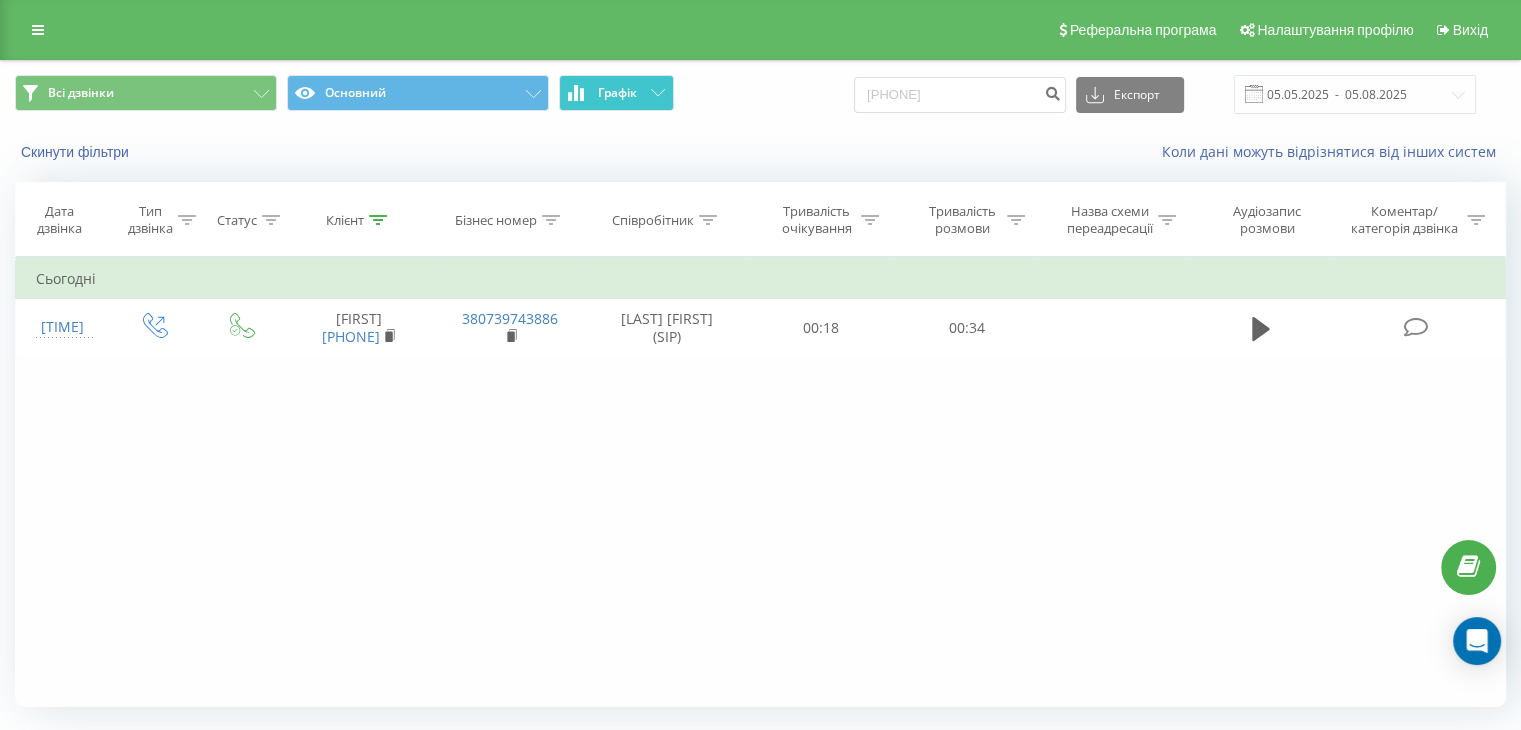 scroll, scrollTop: 0, scrollLeft: 0, axis: both 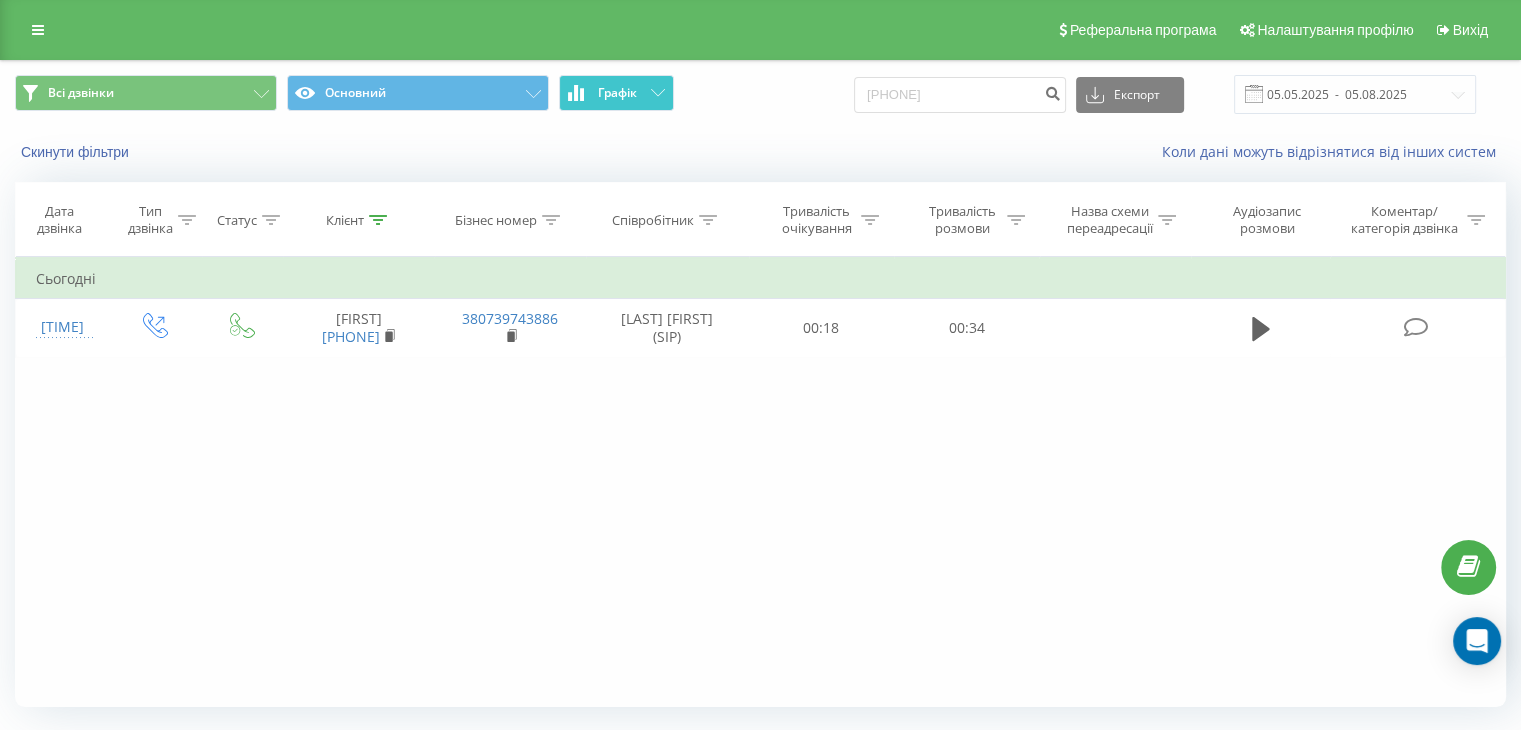 type on "[PHONE]" 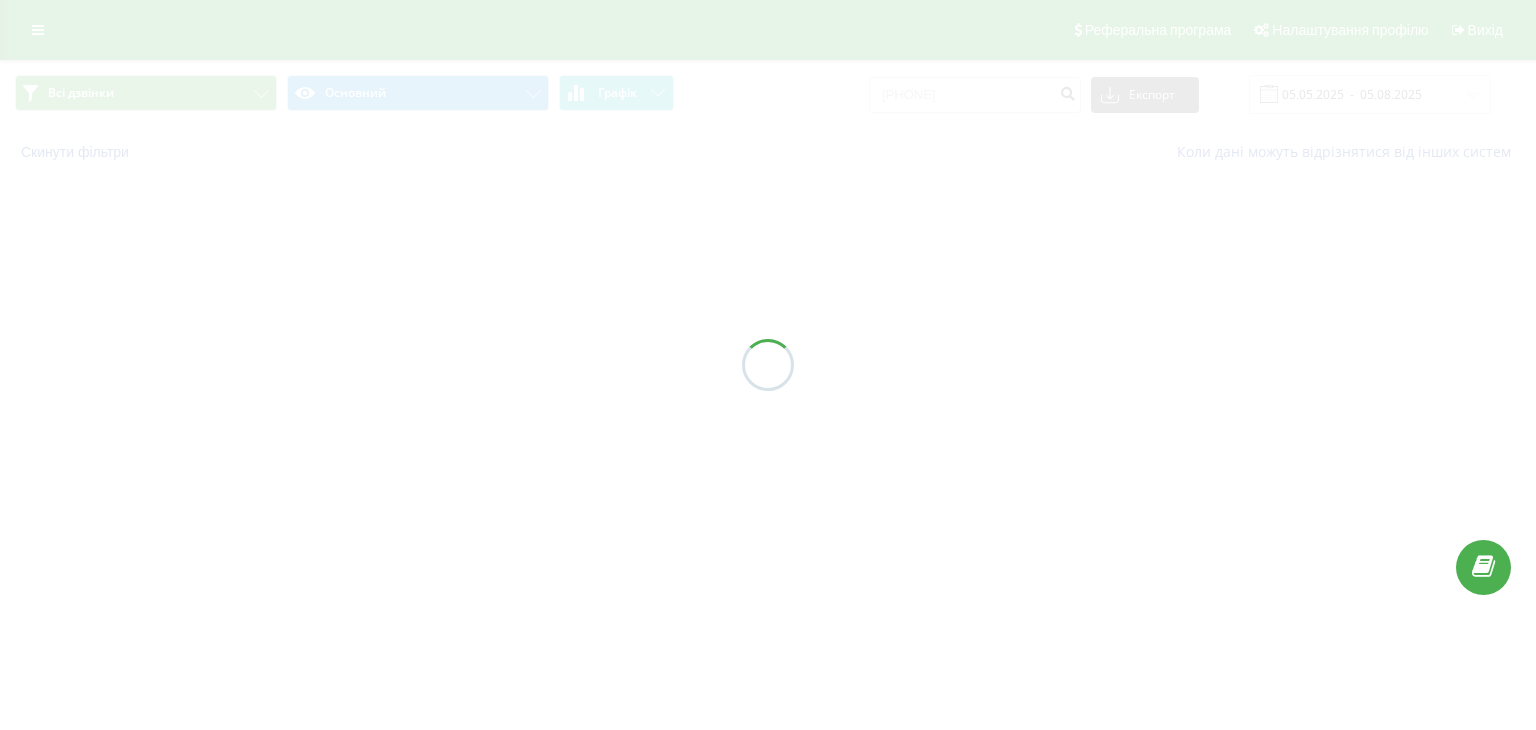 scroll, scrollTop: 0, scrollLeft: 0, axis: both 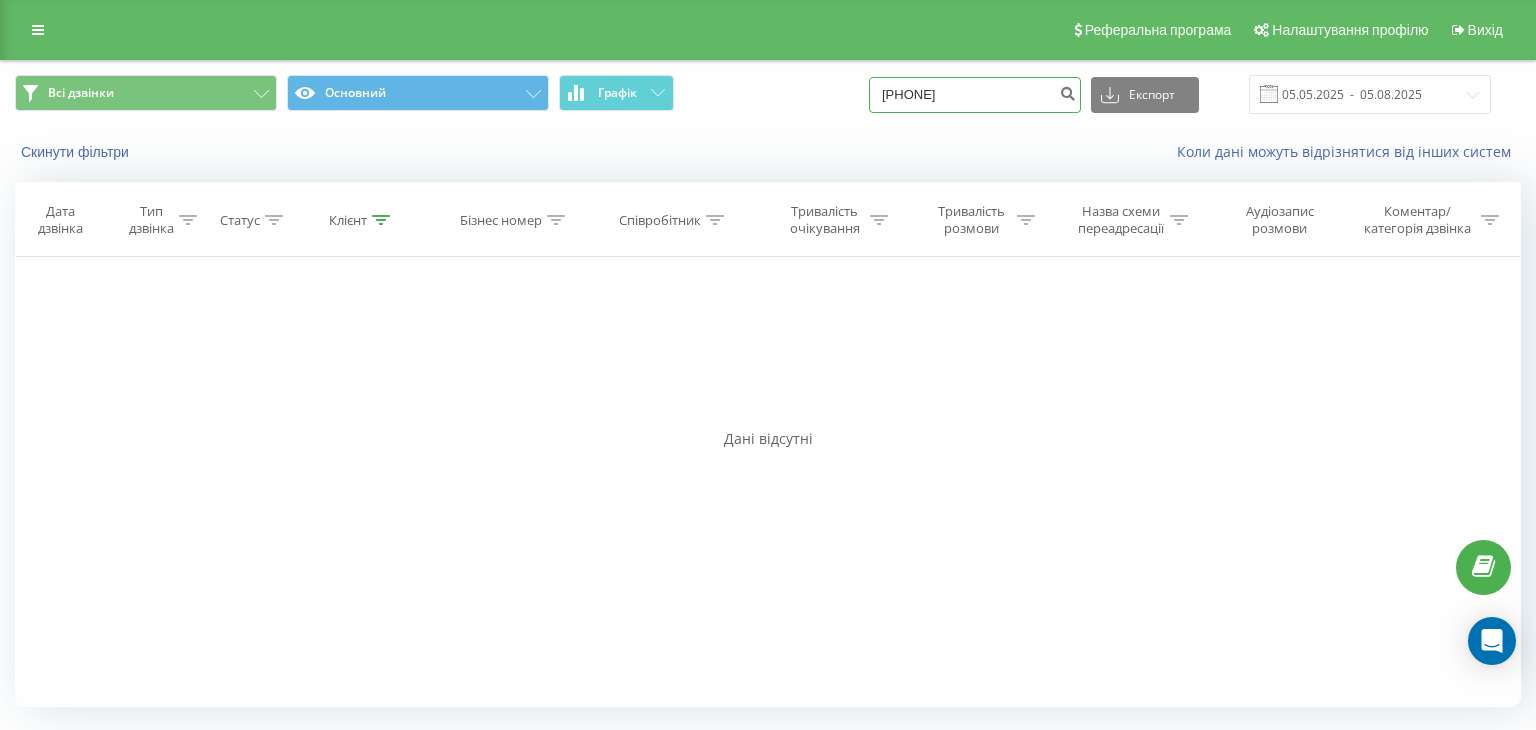 drag, startPoint x: 1020, startPoint y: 96, endPoint x: 440, endPoint y: 59, distance: 581.17896 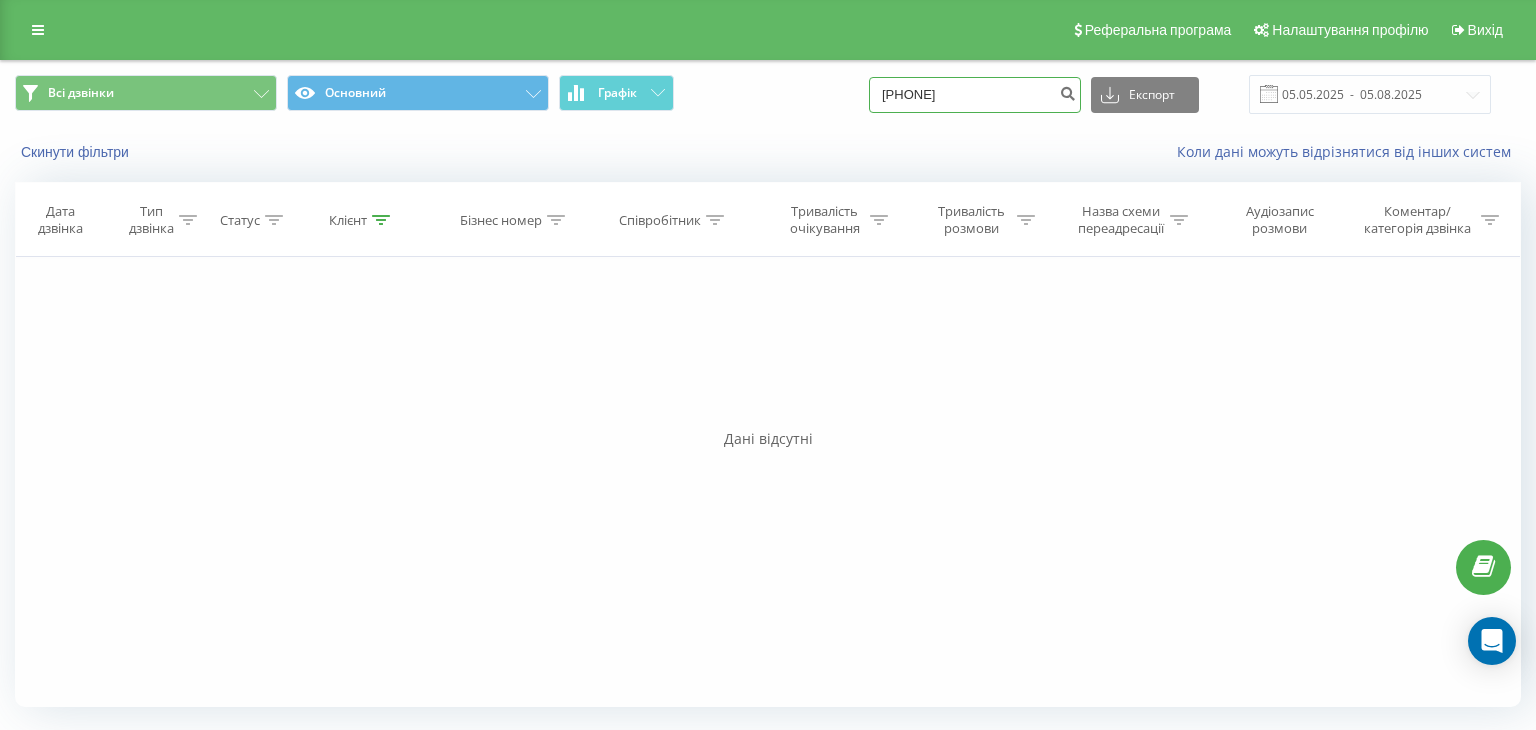 click on "Реферальна програма Налаштування профілю Вихід Всі дзвінки Основний Графік 0508395887 Експорт .csv .xls .xlsx 05.05.2025  -  05.08.2025 Скинути фільтри Коли дані можуть відрізнятися вiд інших систем Дата дзвінка Тип дзвінка Статус Клієнт Бізнес номер Співробітник Тривалість очікування Тривалість розмови Назва схеми переадресації Аудіозапис розмови Коментар/категорія дзвінка Фільтрувати за умовою Дорівнює Введіть значення Скасувати OK Фільтрувати за умовою Дорівнює Введіть значення Скасувати OK Фільтрувати за умовою Містить Скасувати OK Фільтрувати за умовою Містить OK OK" at bounding box center (768, 362) 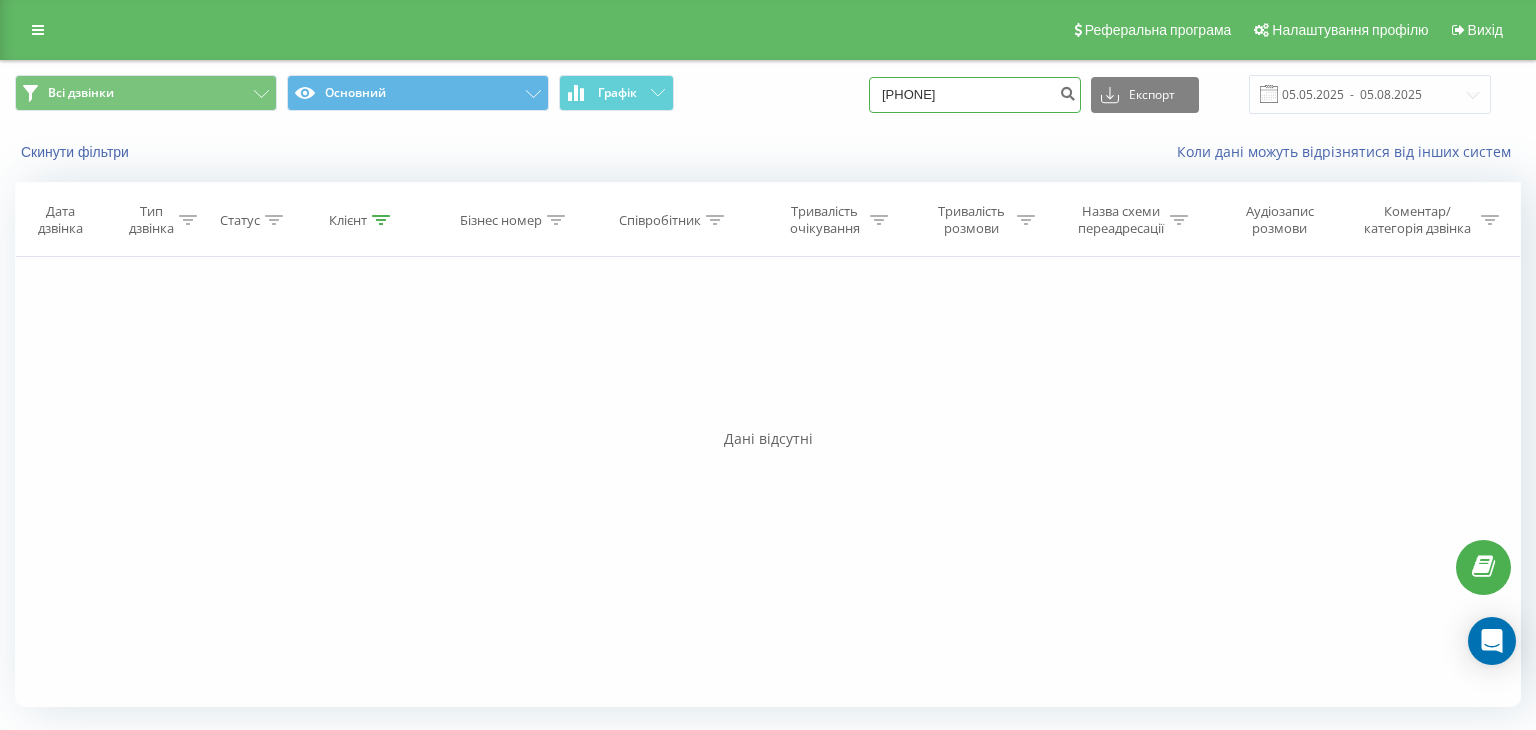 type on "0955135933" 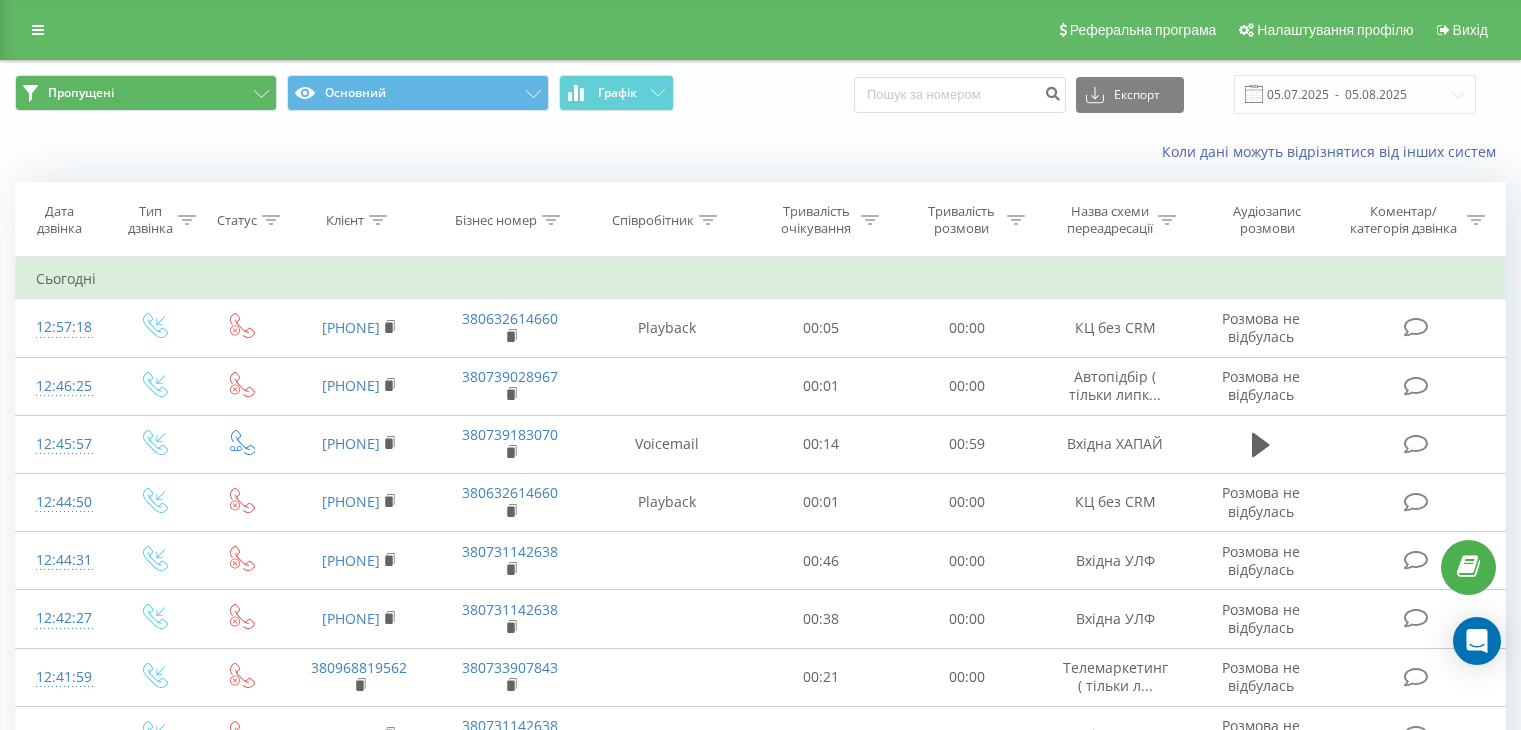 scroll, scrollTop: 0, scrollLeft: 0, axis: both 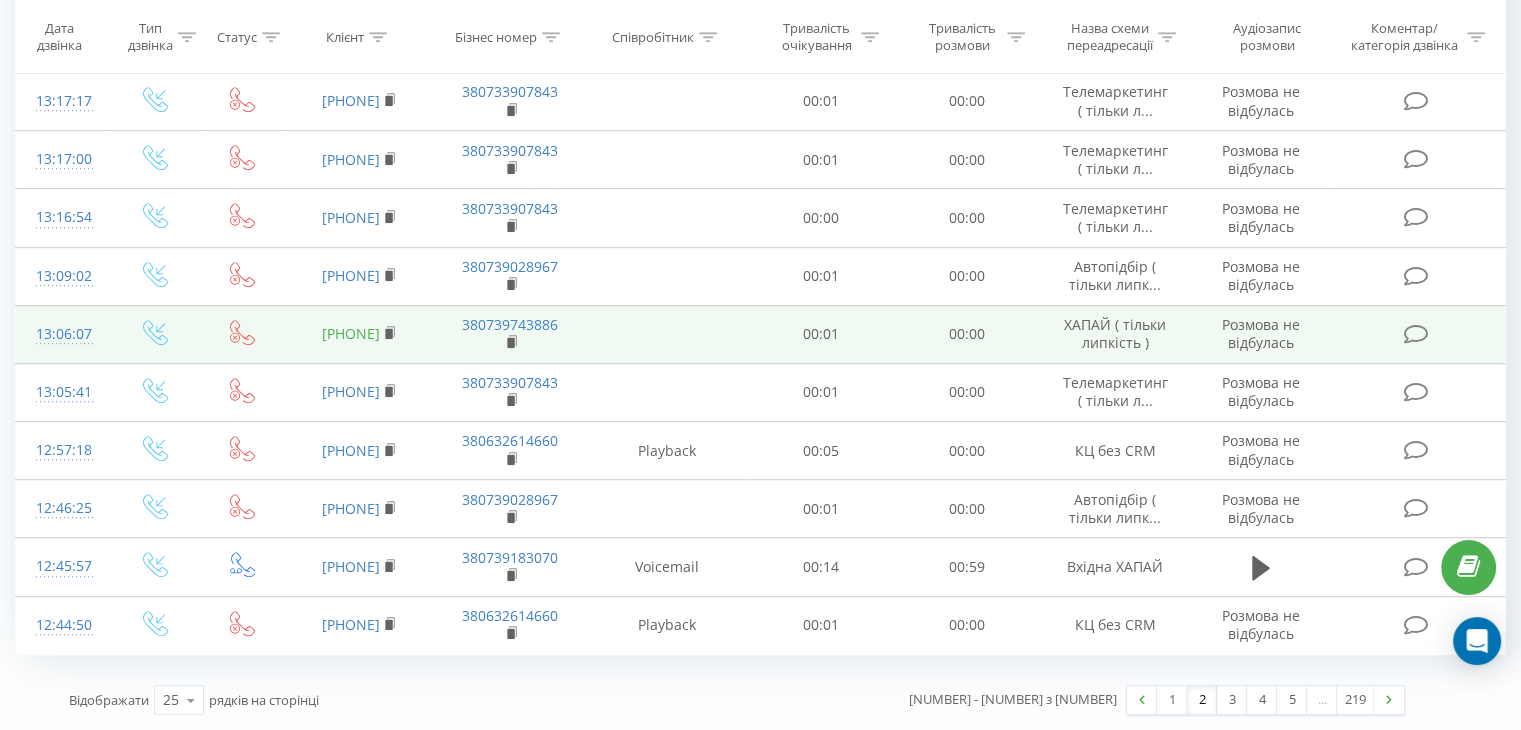 drag, startPoint x: 415, startPoint y: 322, endPoint x: 327, endPoint y: 320, distance: 88.02273 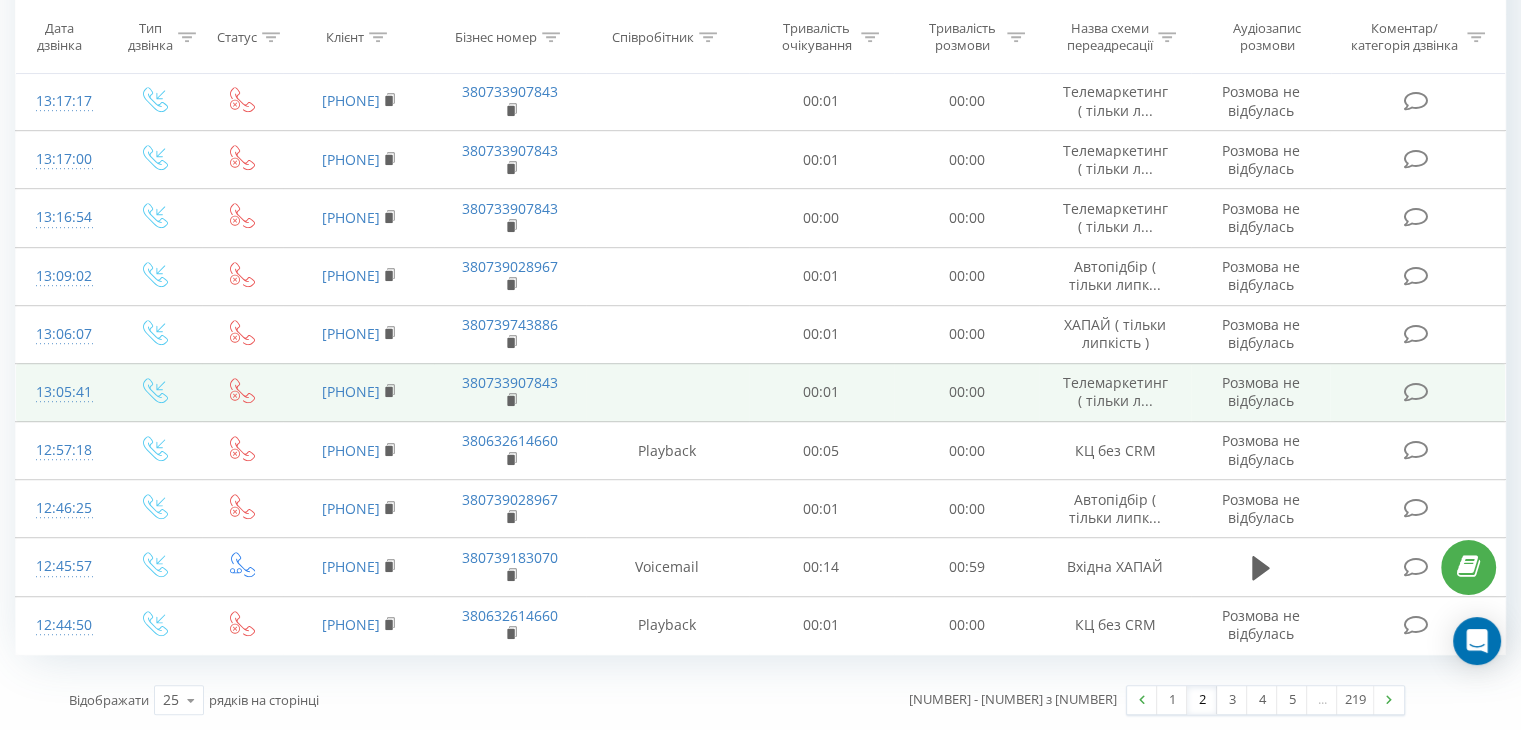 copy on "[PHONE]" 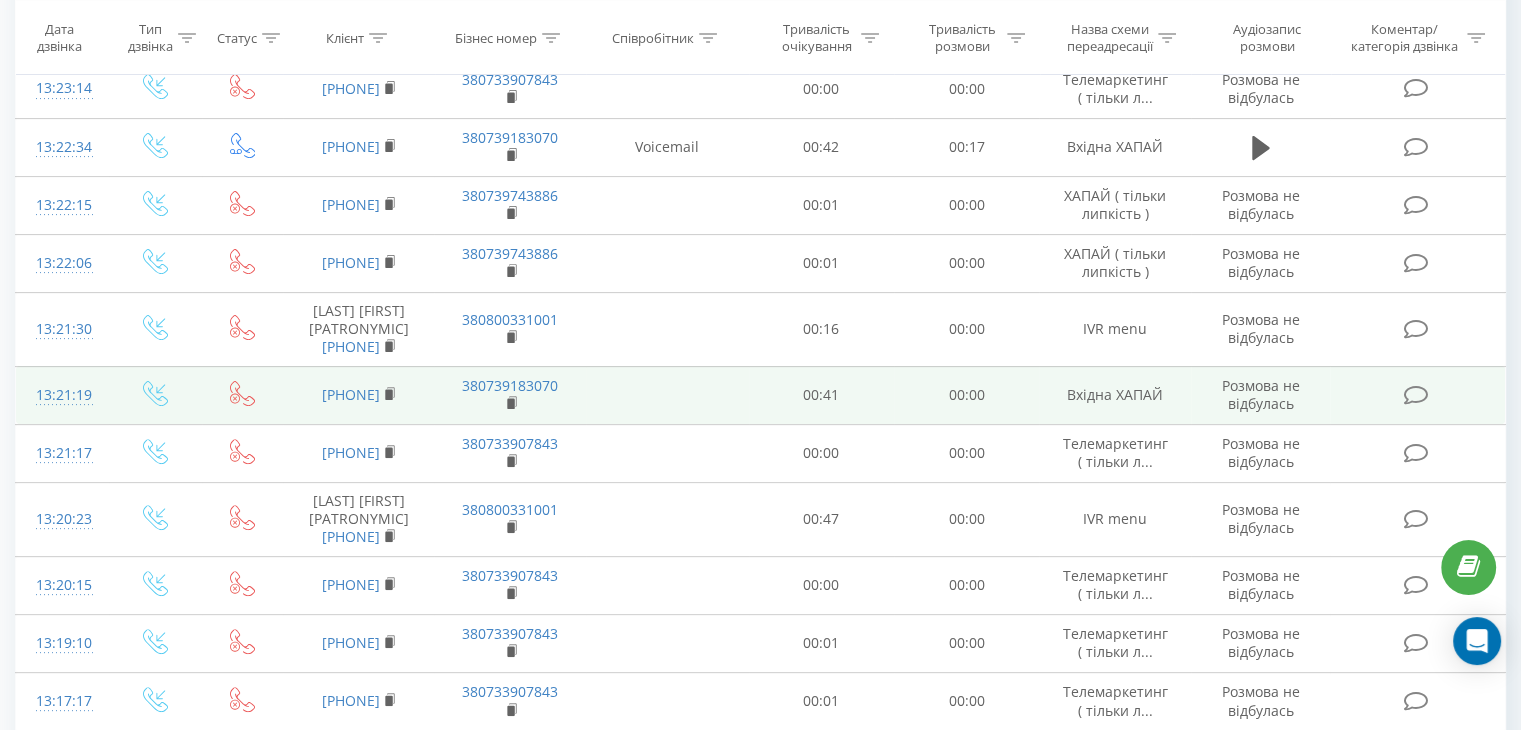 scroll, scrollTop: 496, scrollLeft: 0, axis: vertical 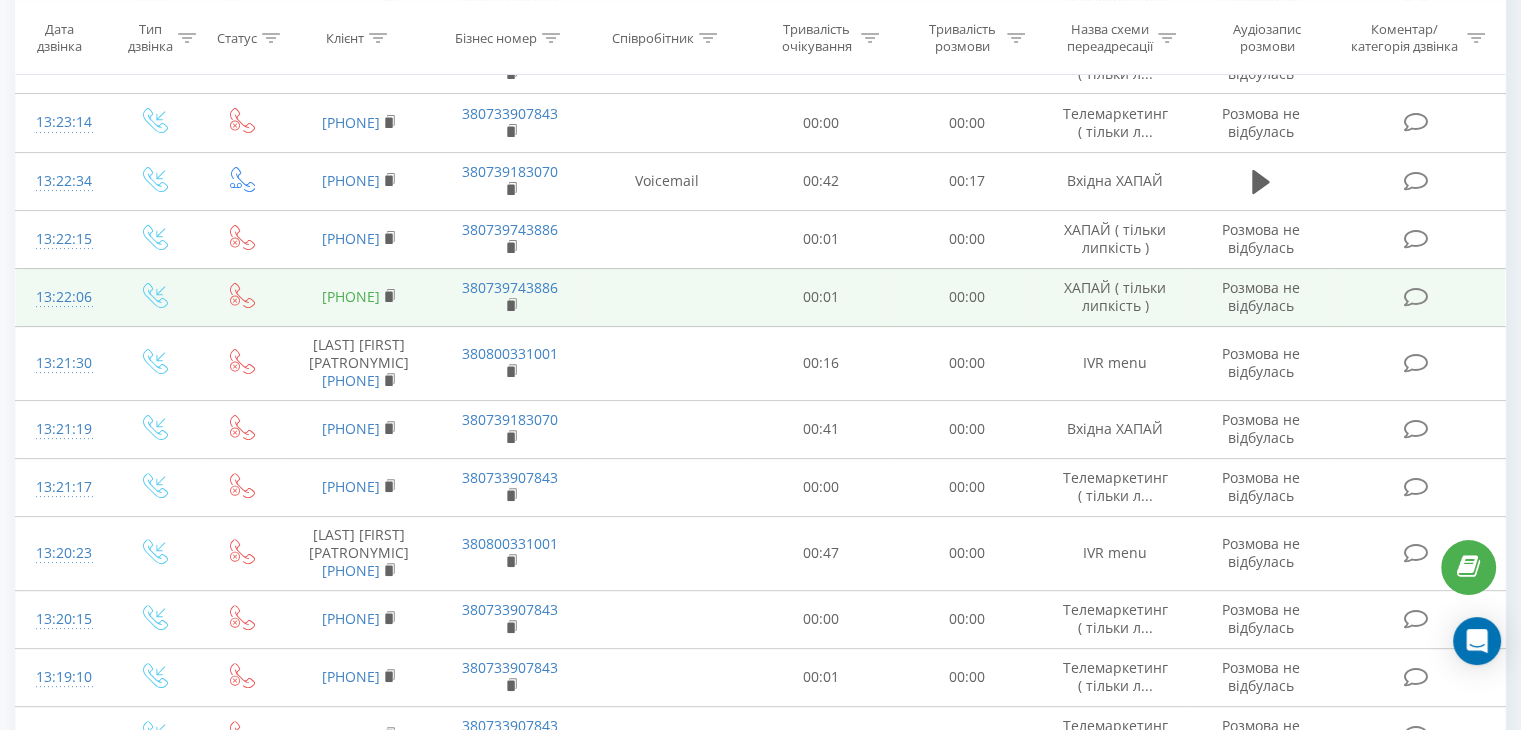 drag, startPoint x: 416, startPoint y: 283, endPoint x: 323, endPoint y: 289, distance: 93.193344 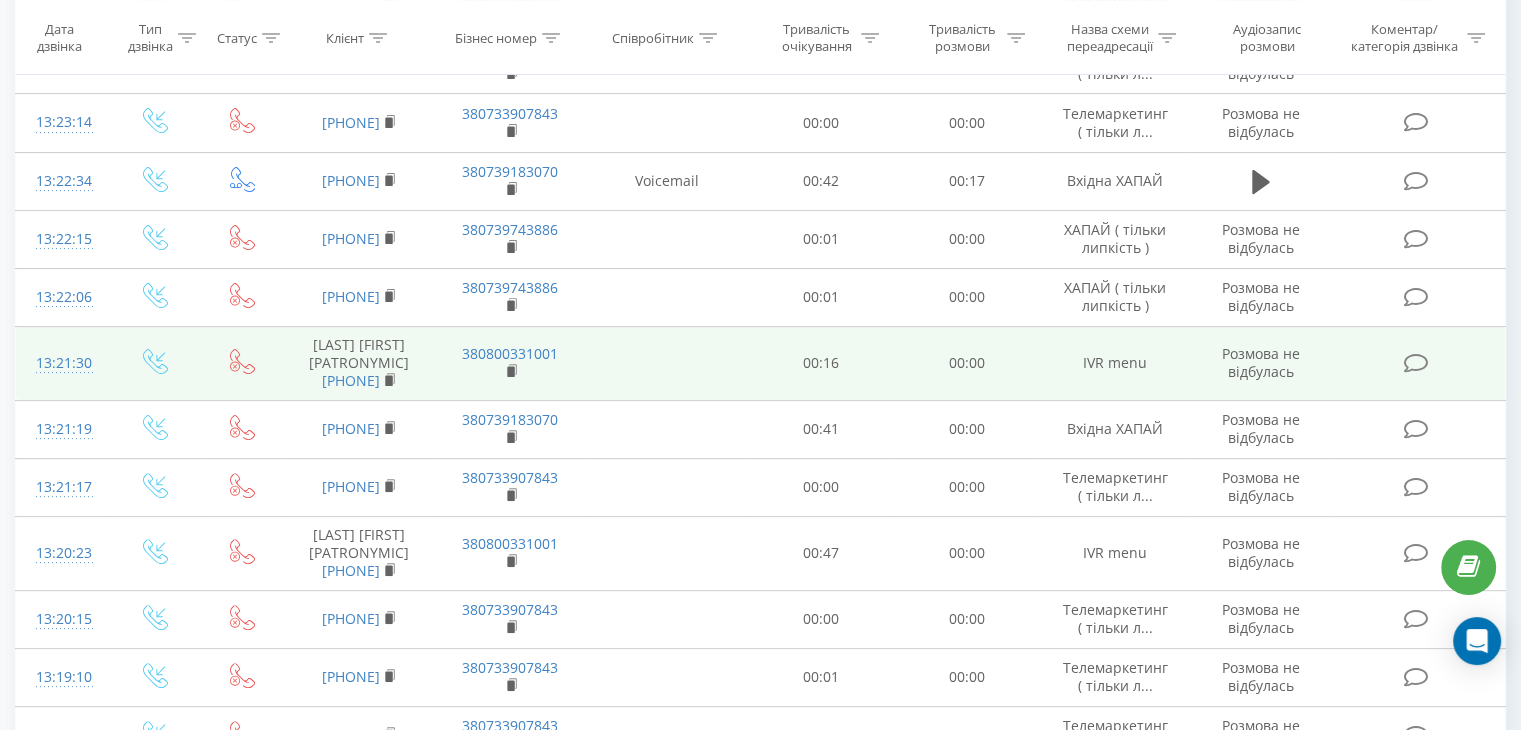 copy on "[PHONE]" 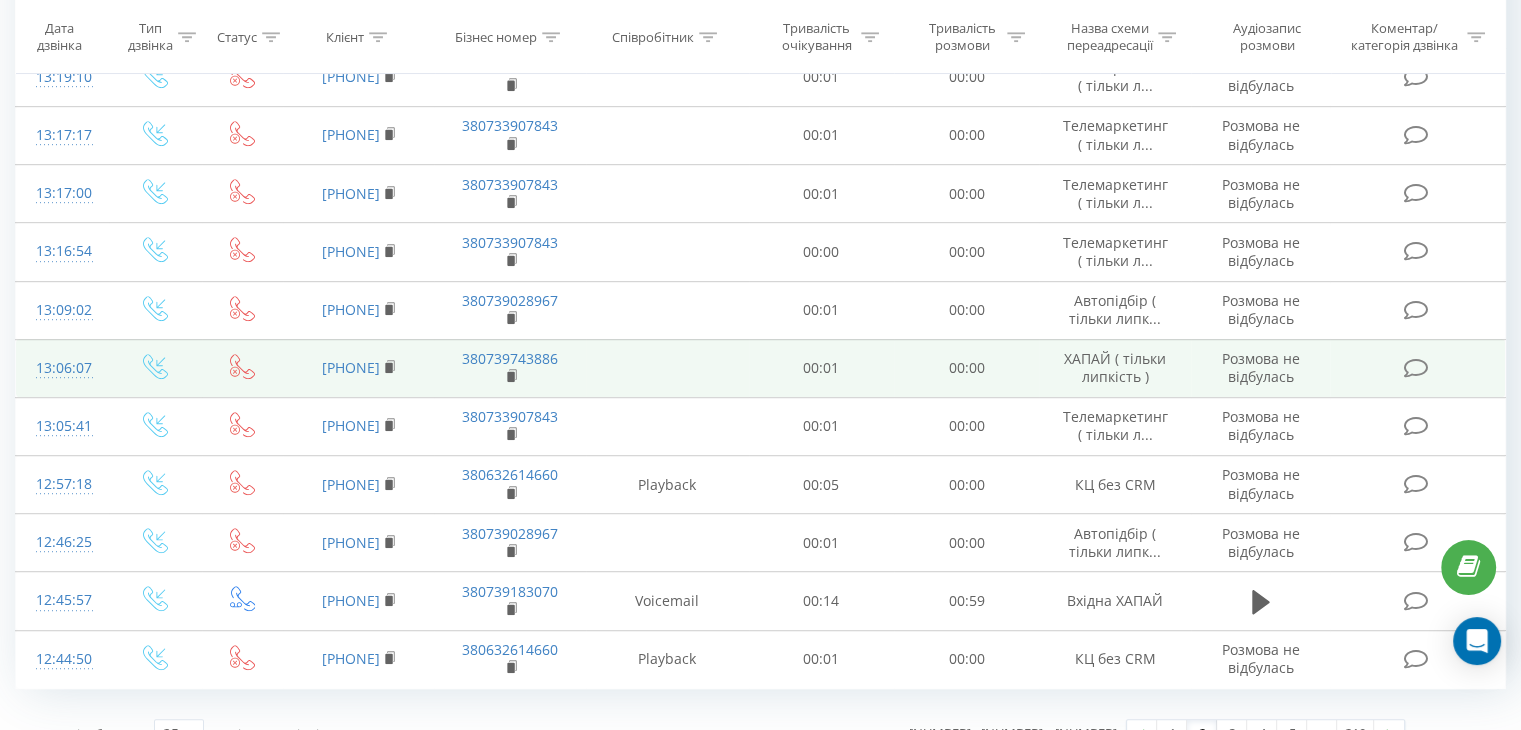 scroll, scrollTop: 1196, scrollLeft: 0, axis: vertical 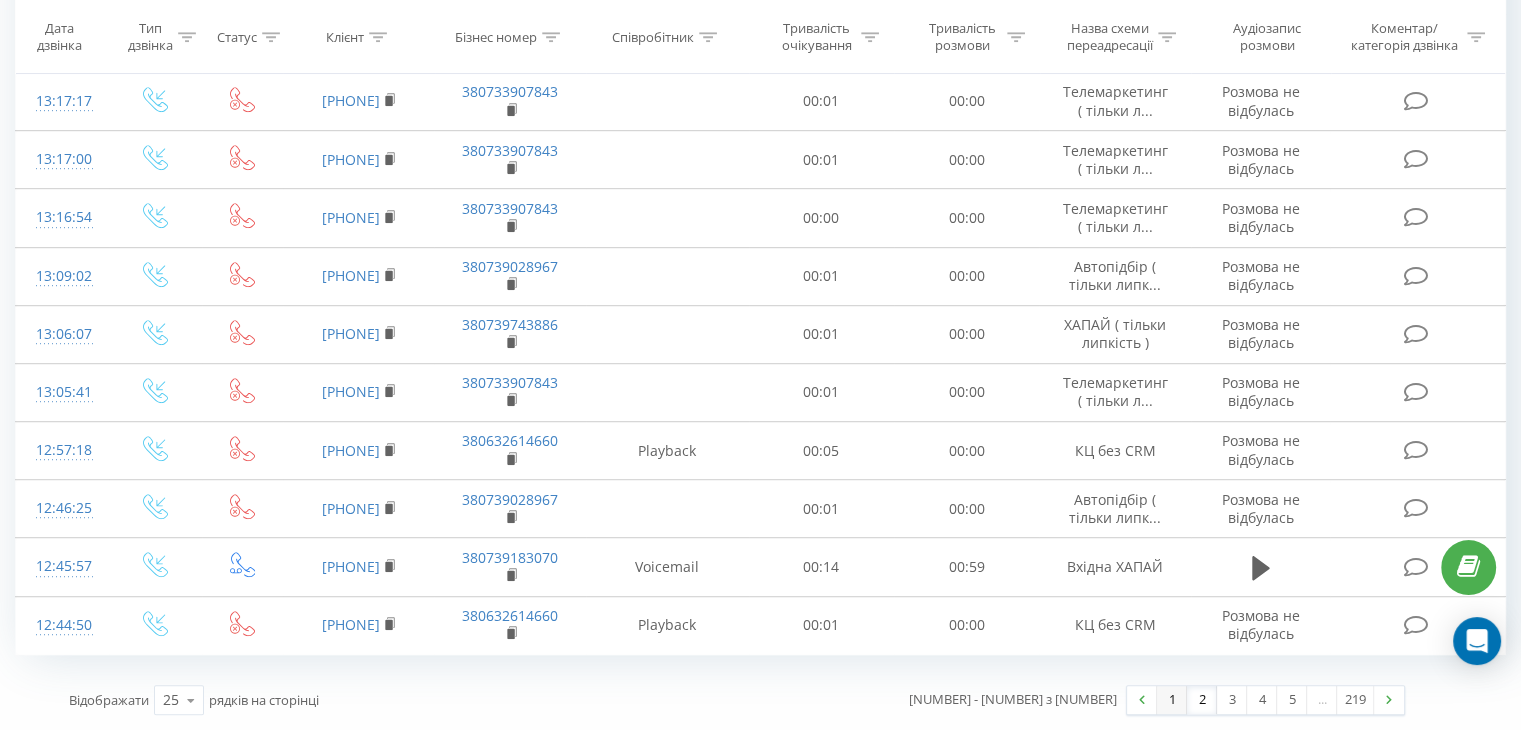 click on "1" at bounding box center [1172, 700] 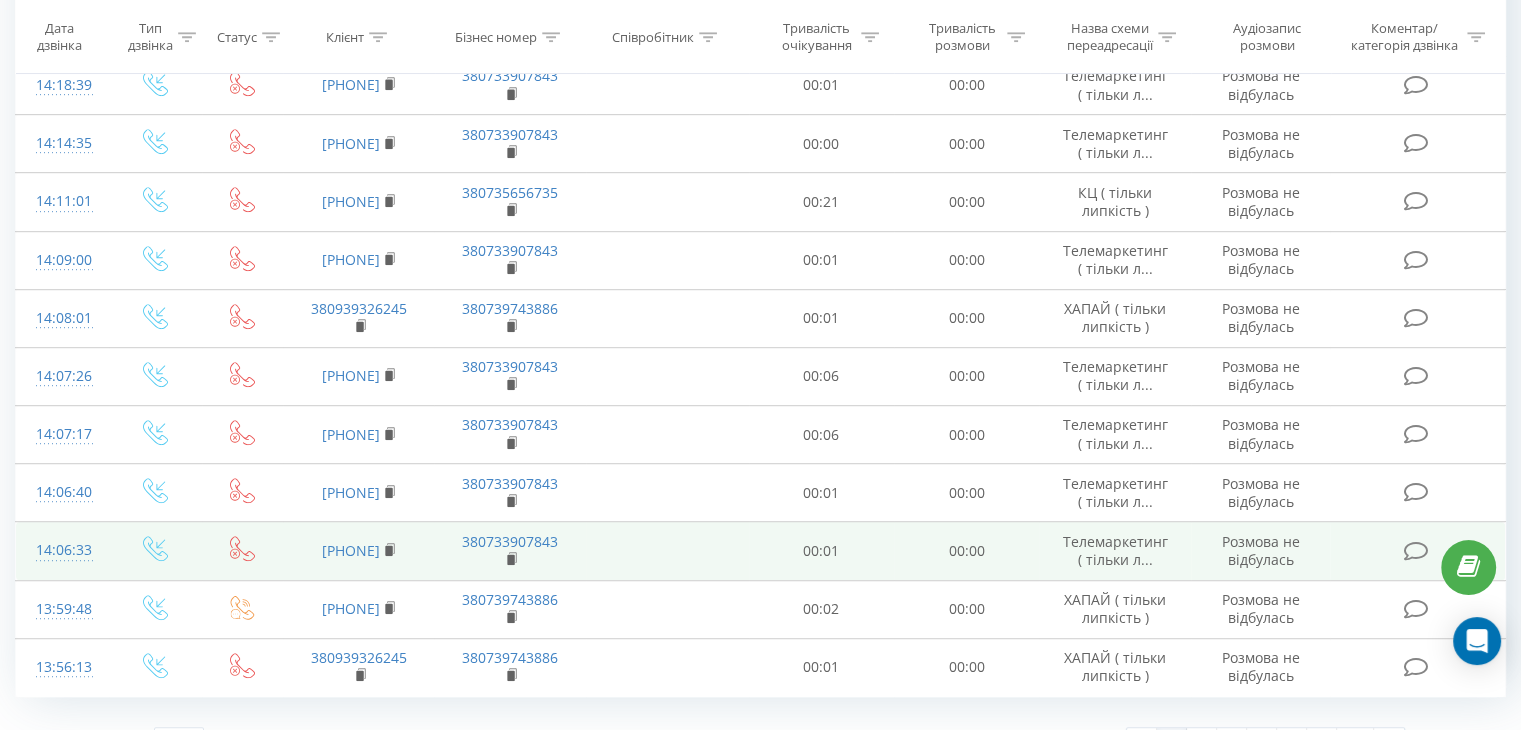 scroll, scrollTop: 1215, scrollLeft: 0, axis: vertical 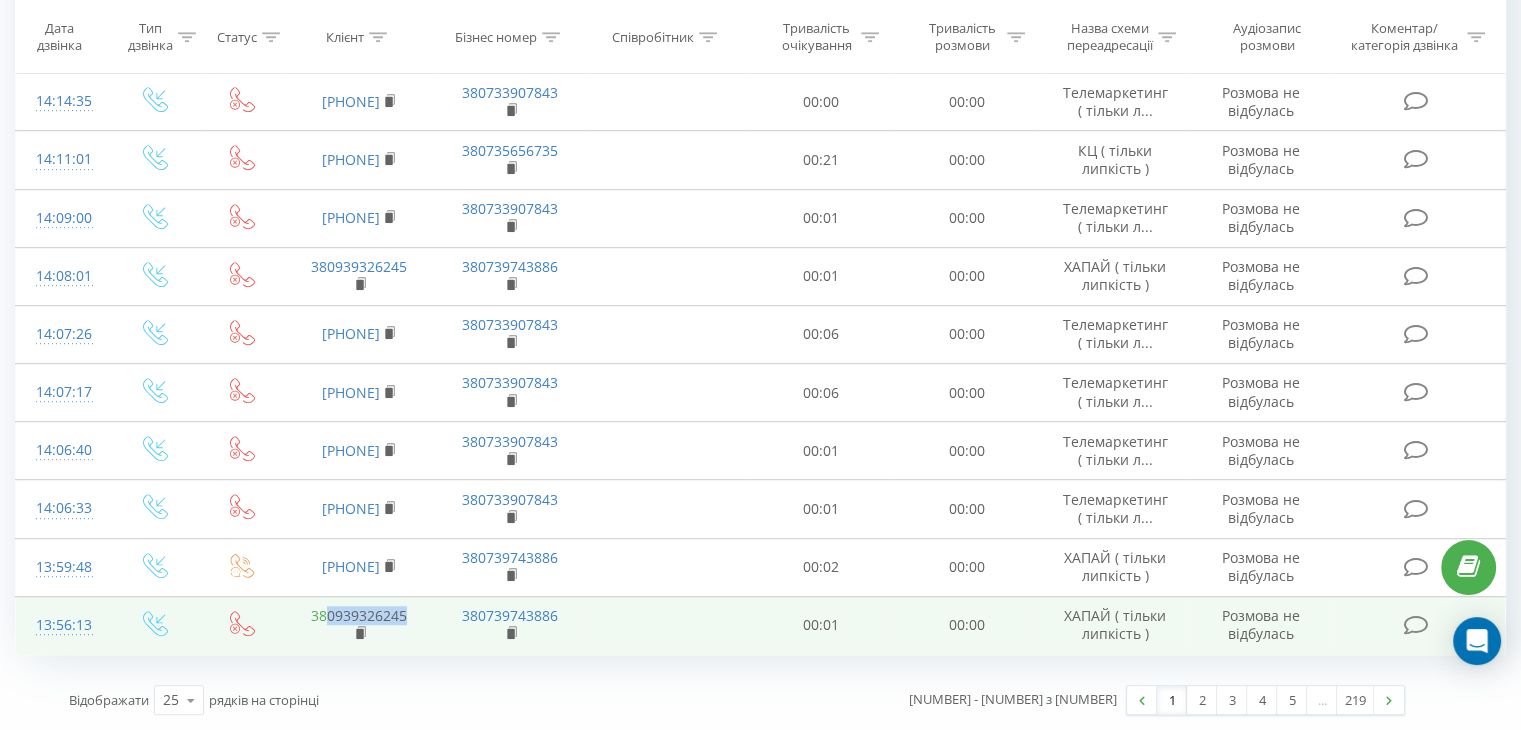 drag, startPoint x: 382, startPoint y: 615, endPoint x: 326, endPoint y: 615, distance: 56 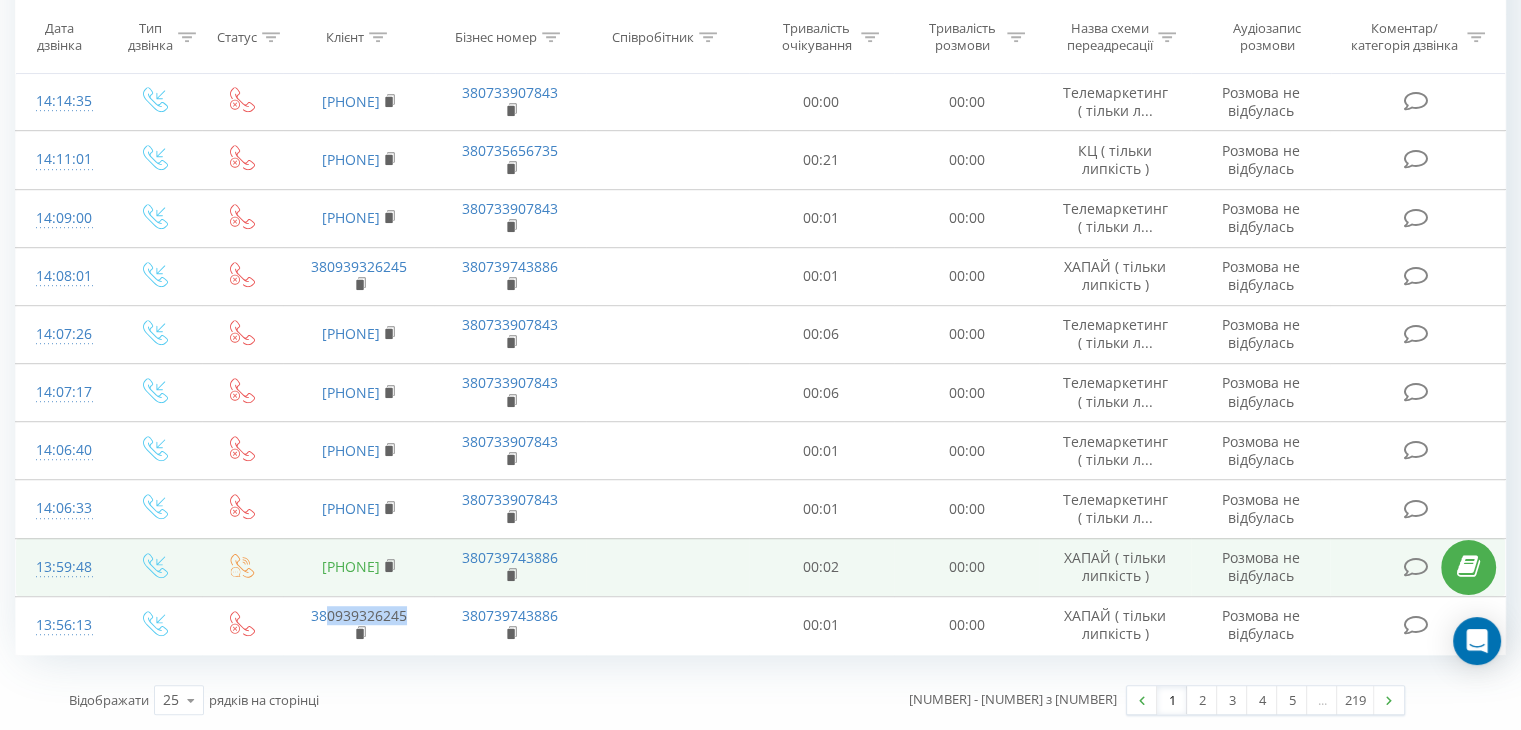 drag, startPoint x: 407, startPoint y: 557, endPoint x: 328, endPoint y: 557, distance: 79 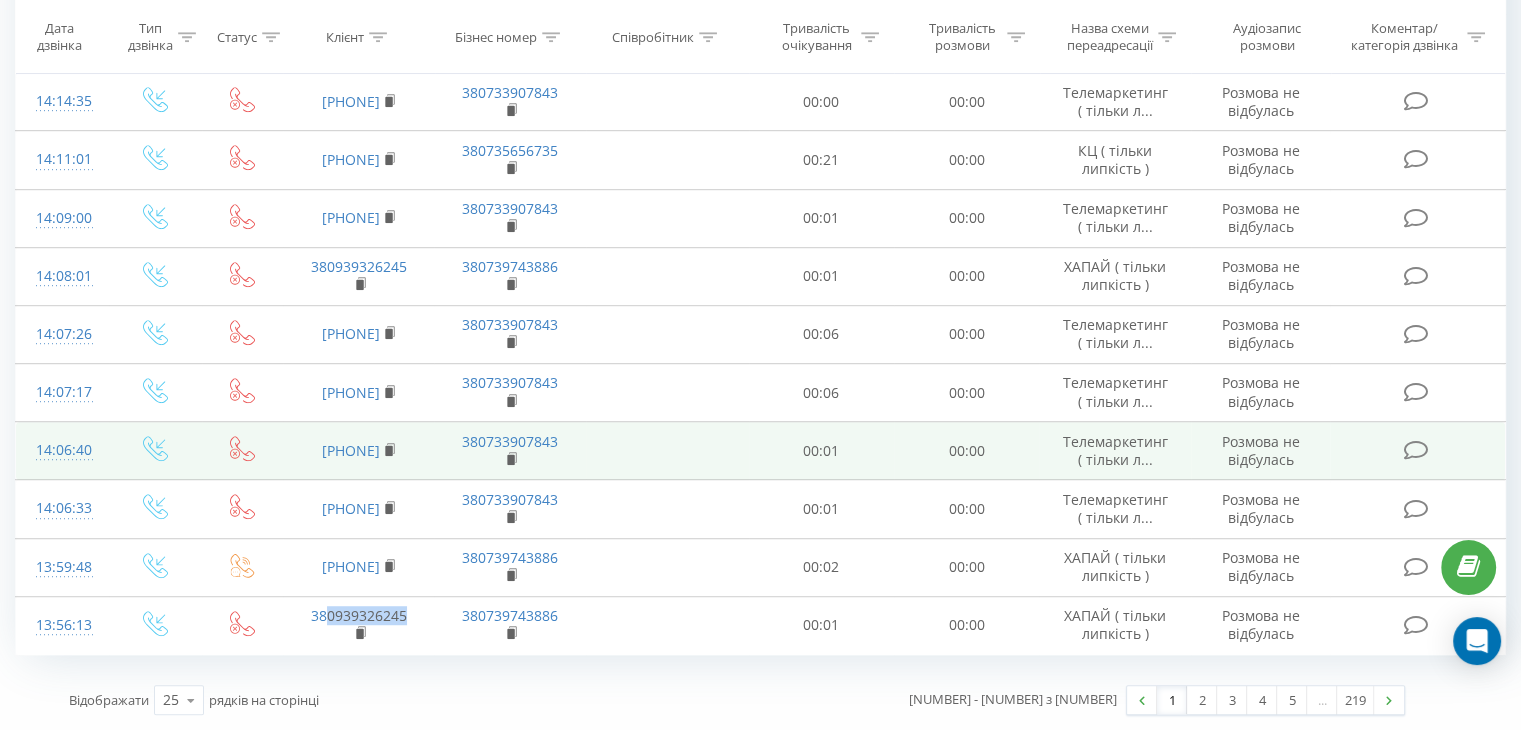 scroll, scrollTop: 1115, scrollLeft: 0, axis: vertical 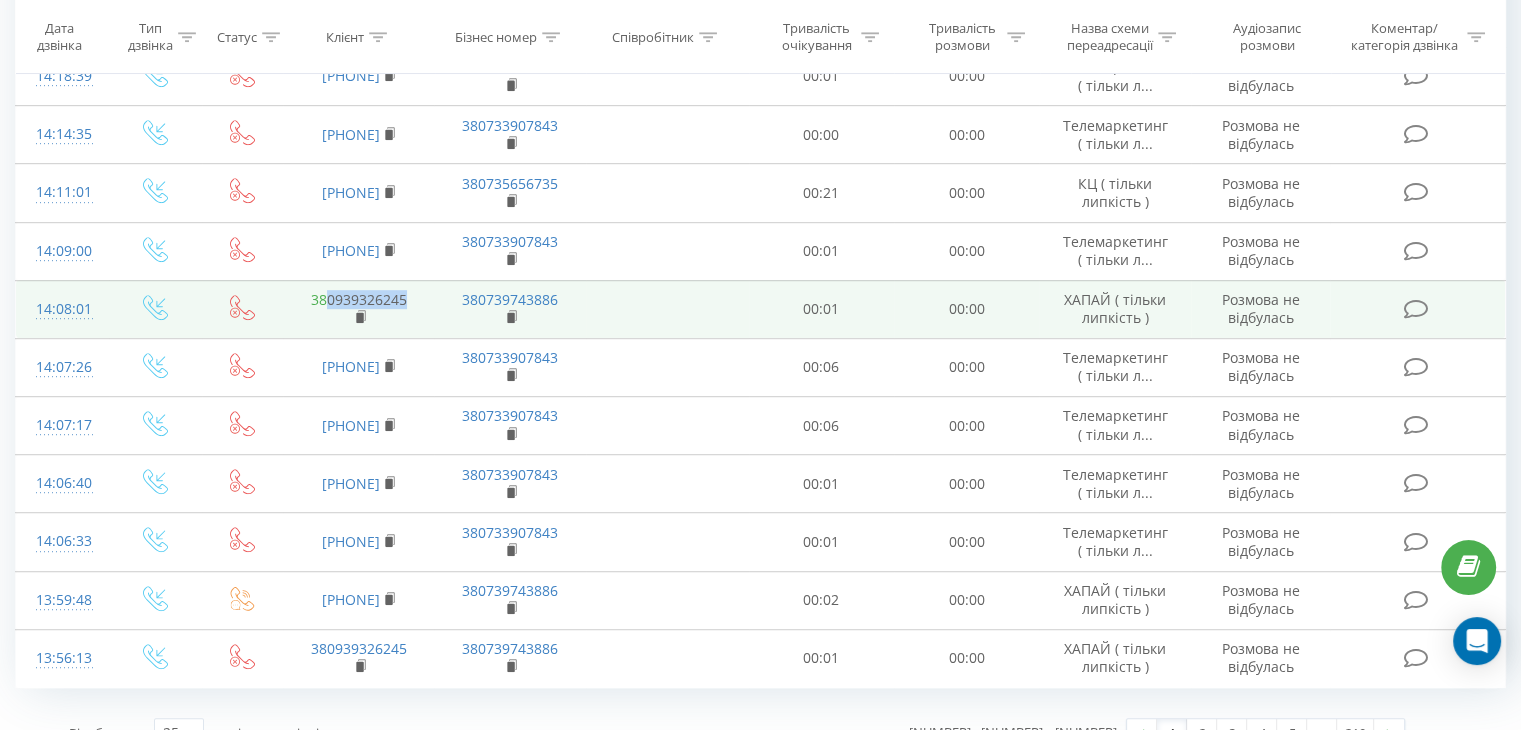 drag, startPoint x: 424, startPoint y: 365, endPoint x: 328, endPoint y: 374, distance: 96.42095 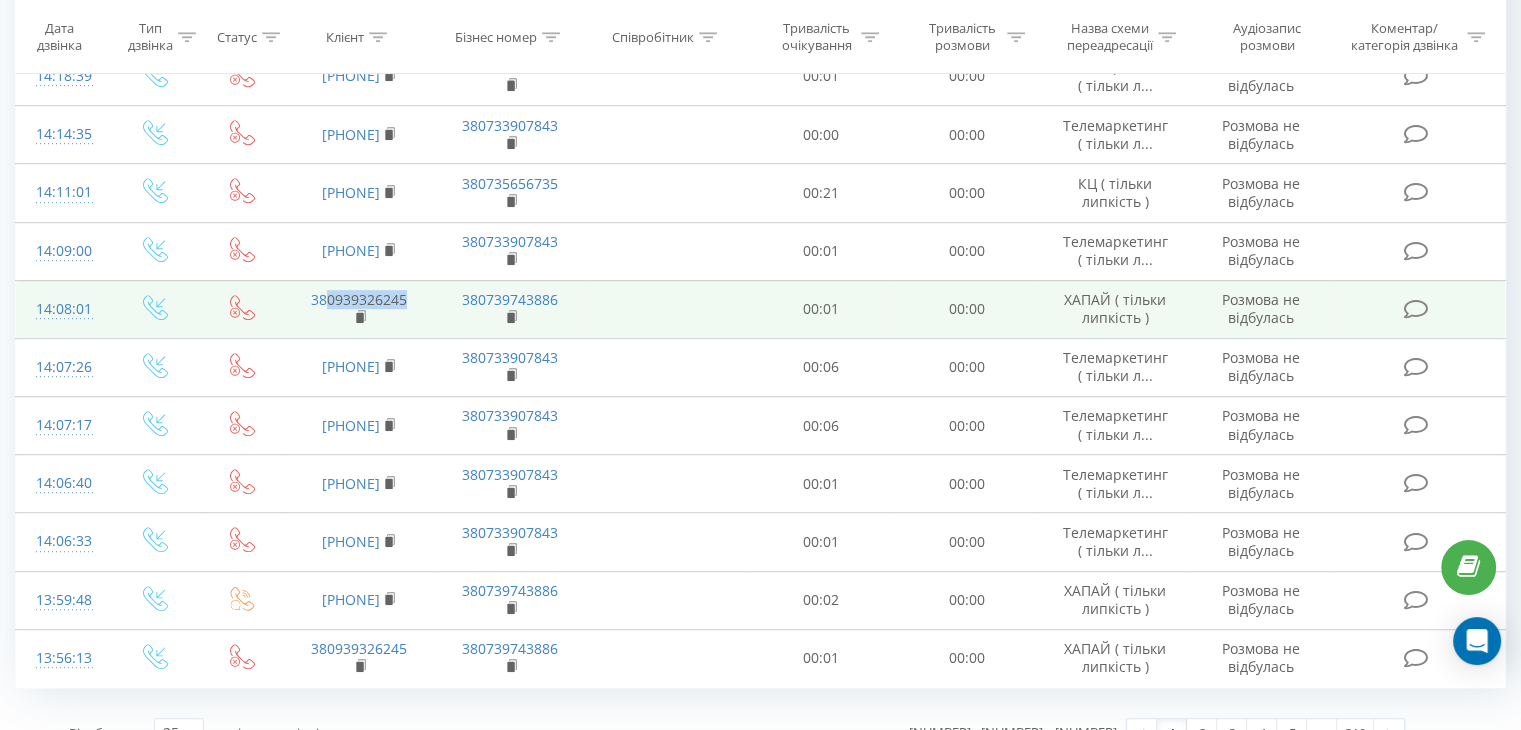 copy on "0939326245" 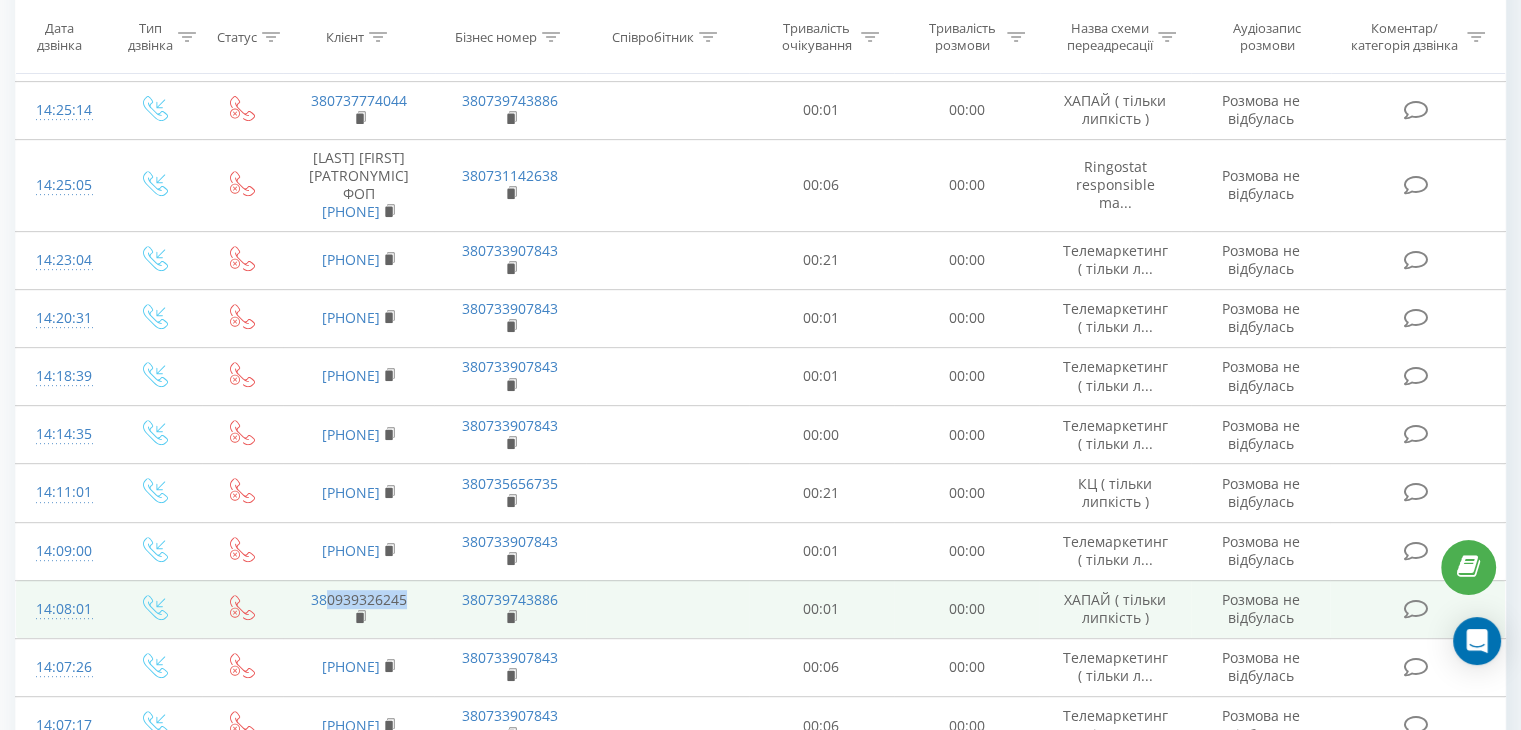 scroll, scrollTop: 715, scrollLeft: 0, axis: vertical 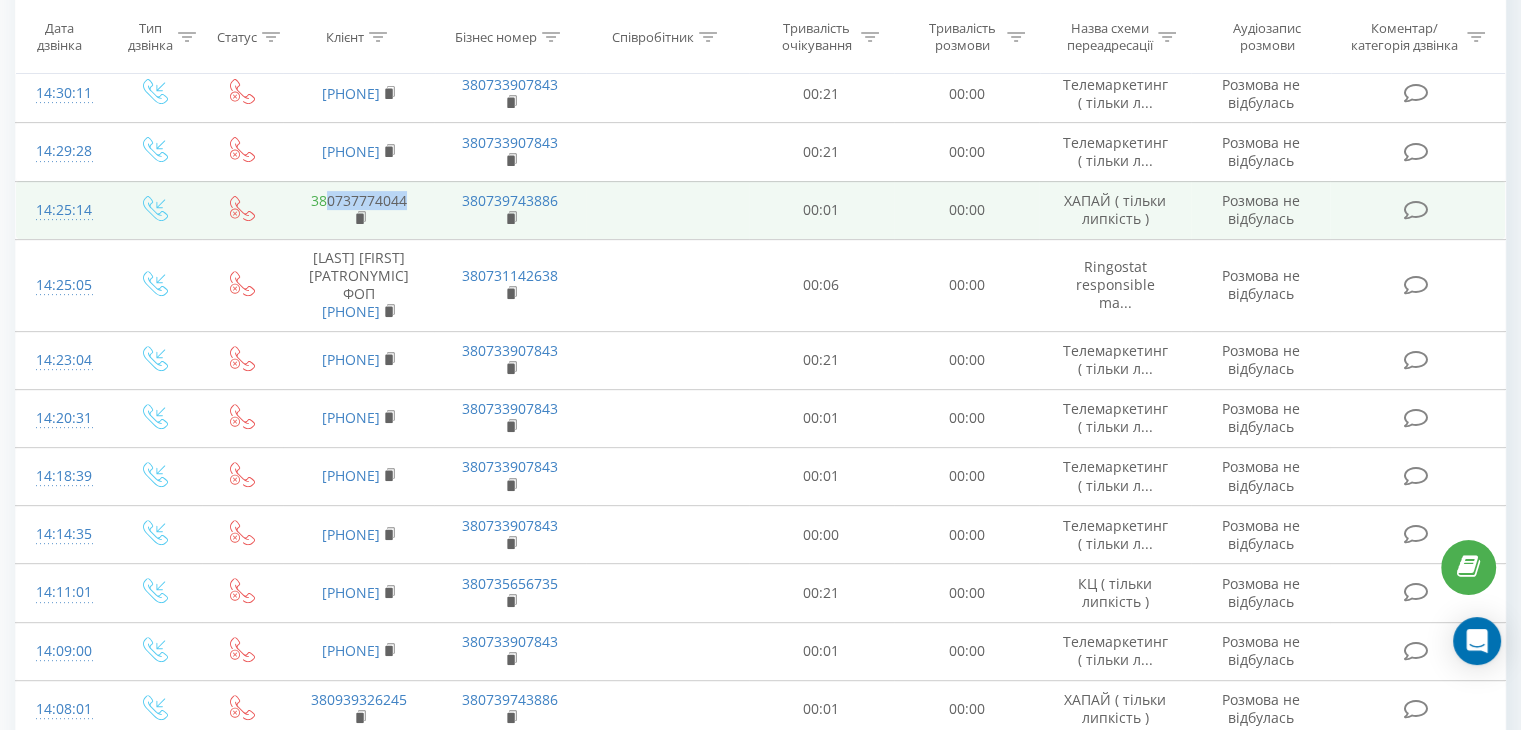 drag, startPoint x: 414, startPoint y: 227, endPoint x: 326, endPoint y: 233, distance: 88.20431 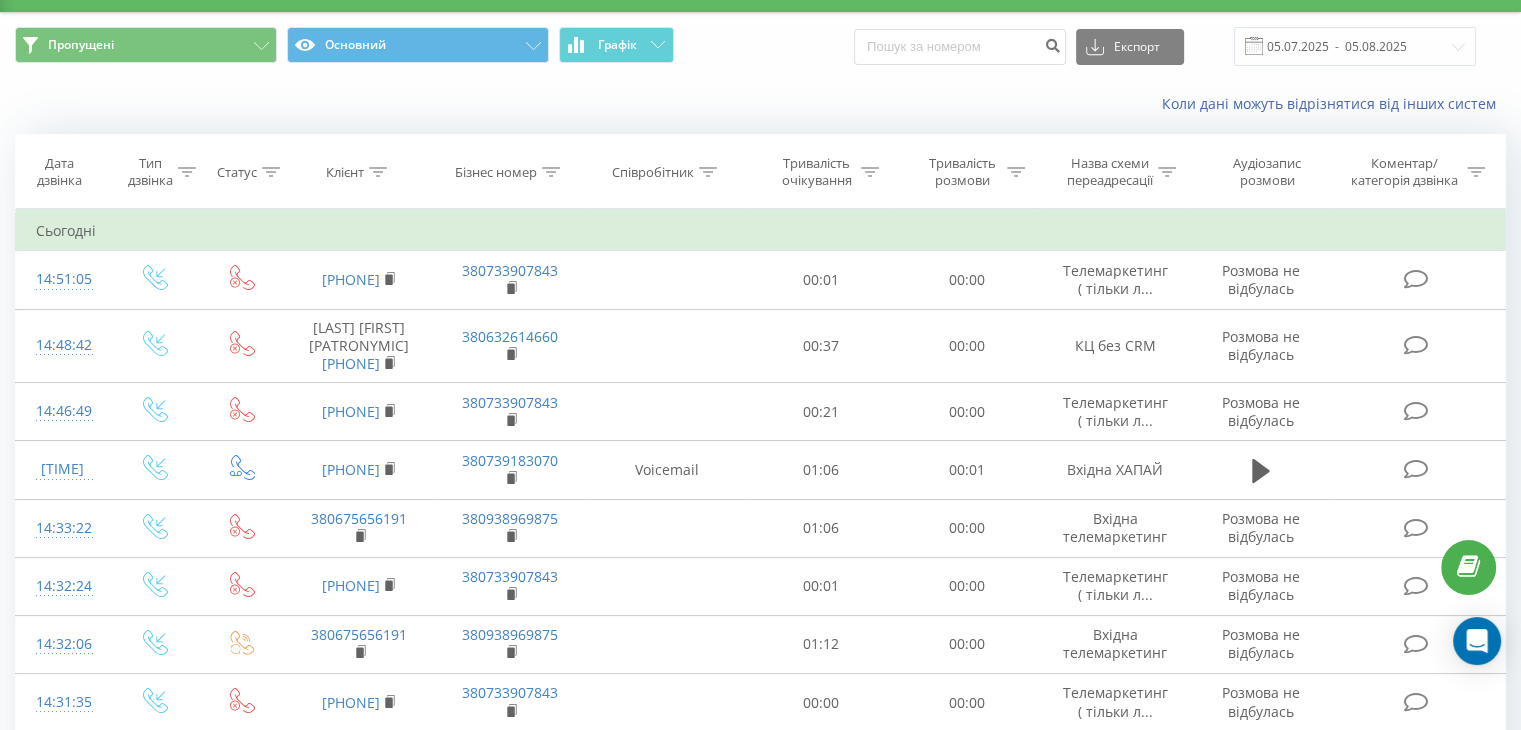 scroll, scrollTop: 0, scrollLeft: 0, axis: both 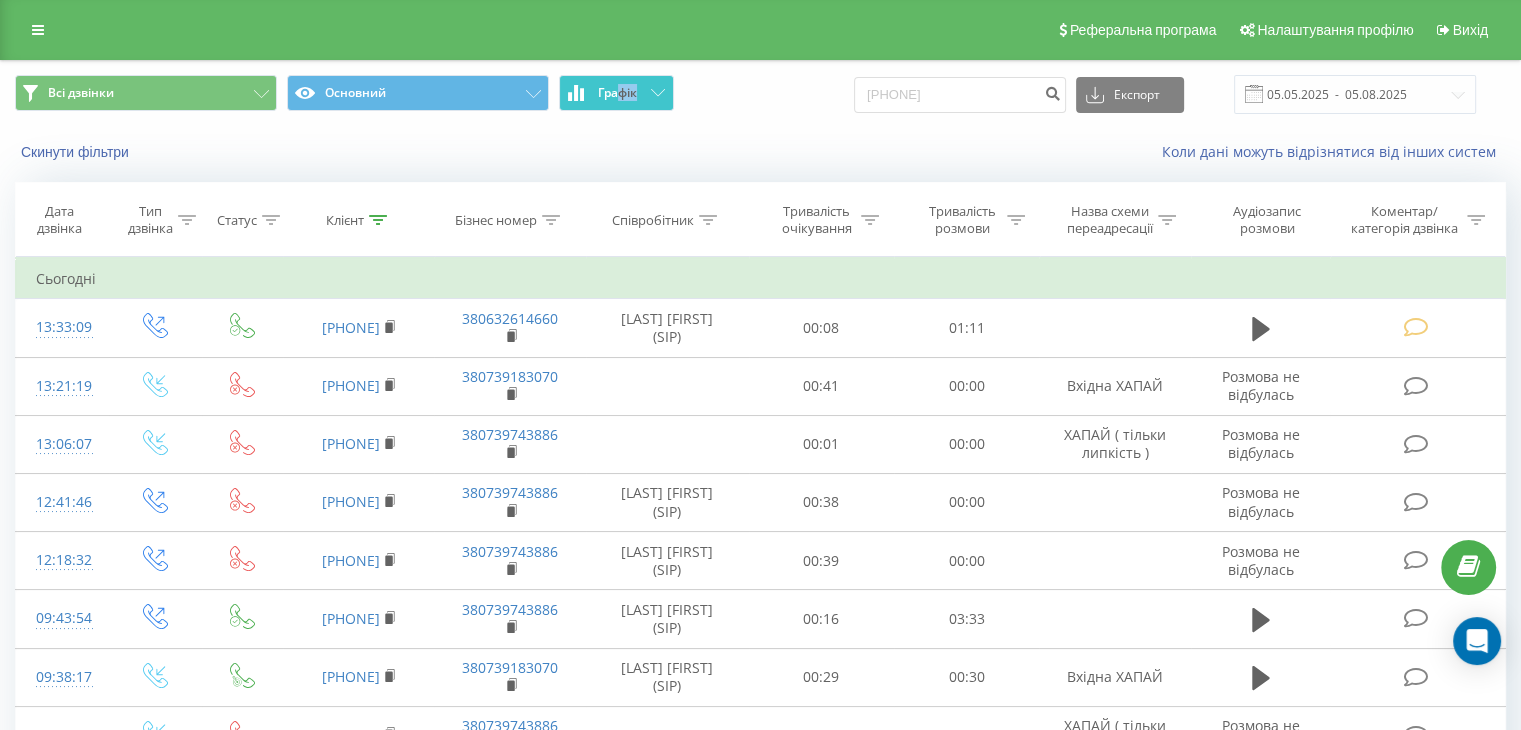drag, startPoint x: 982, startPoint y: 112, endPoint x: 611, endPoint y: 93, distance: 371.4862 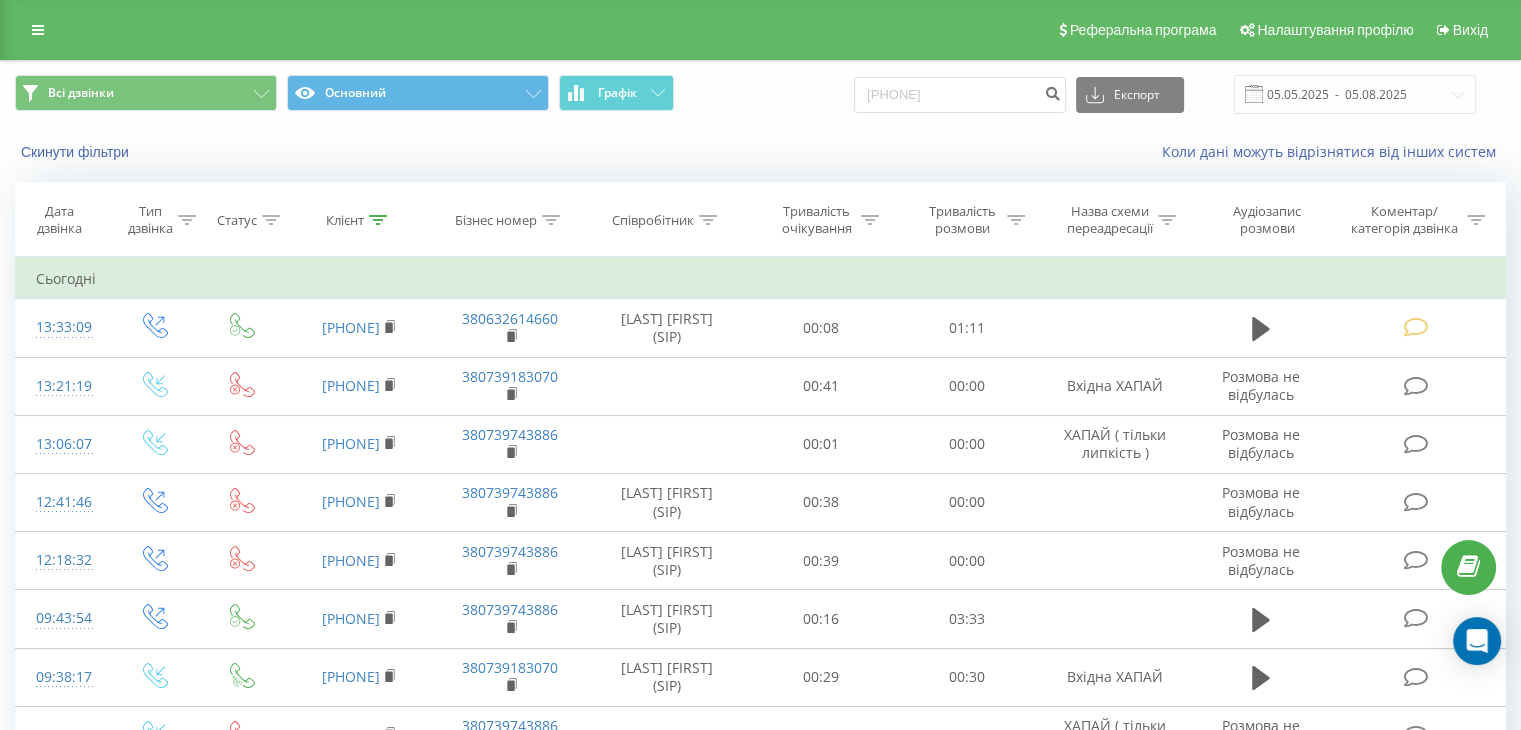 drag, startPoint x: 935, startPoint y: 153, endPoint x: 949, endPoint y: 131, distance: 26.076809 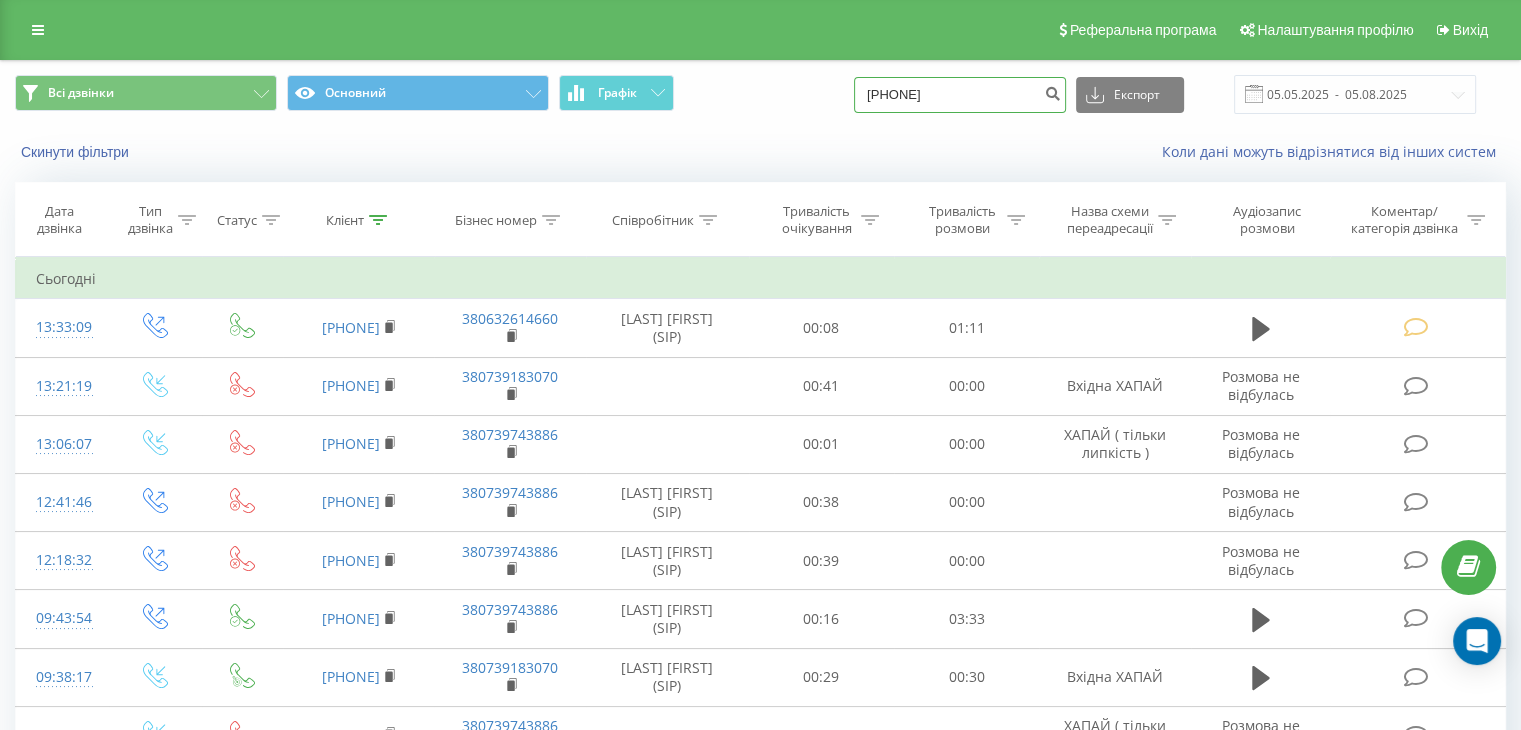 drag, startPoint x: 916, startPoint y: 90, endPoint x: 600, endPoint y: 46, distance: 319.04858 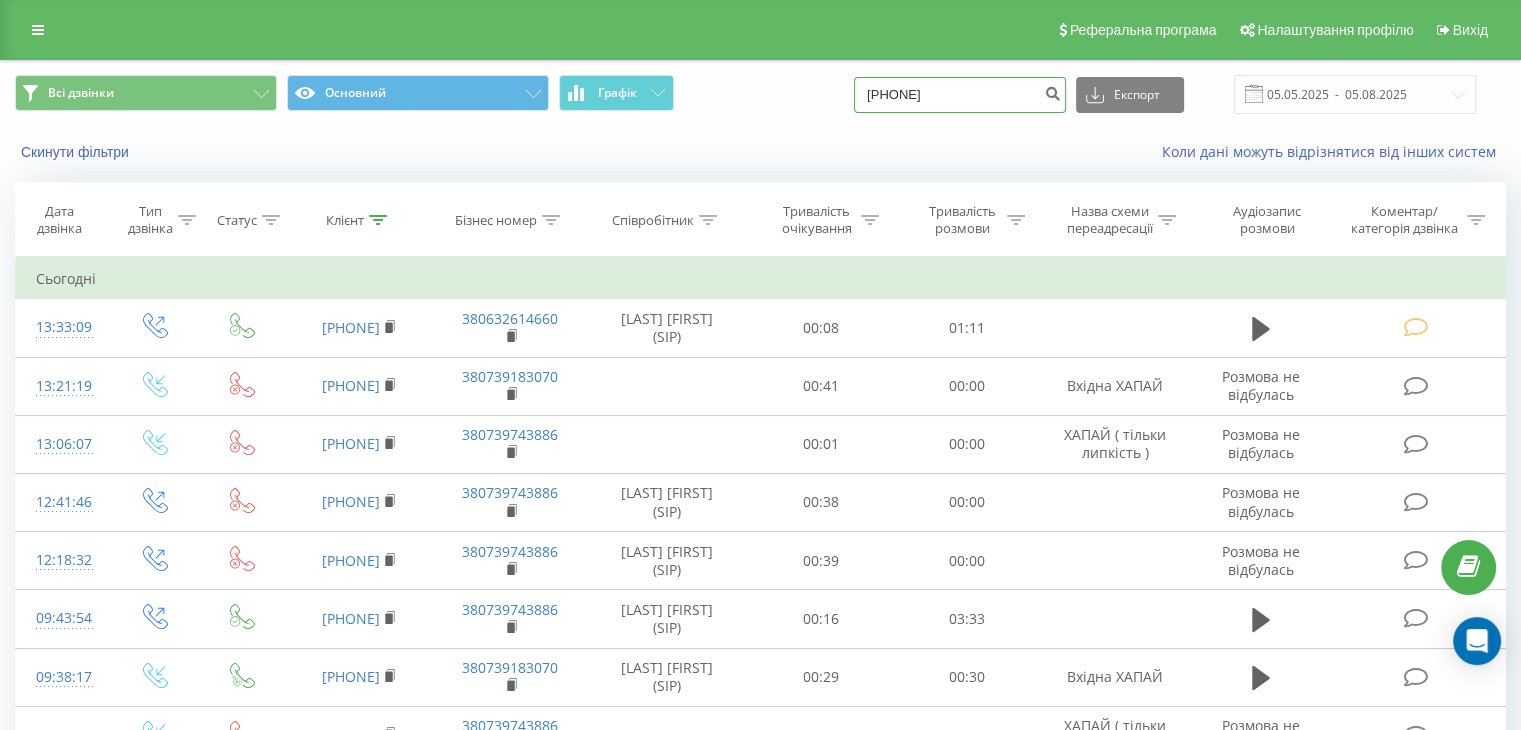 type on "[PHONE]" 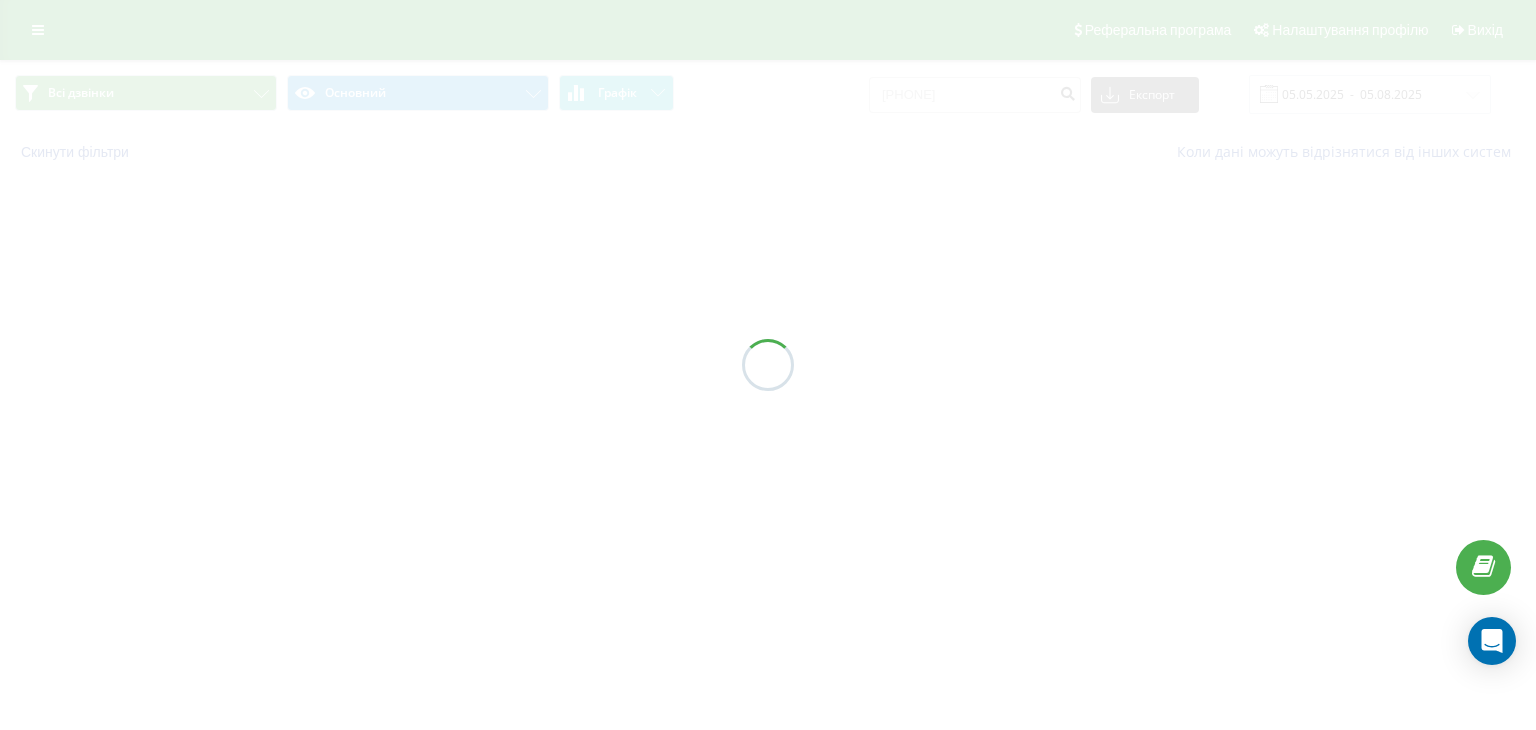 scroll, scrollTop: 0, scrollLeft: 0, axis: both 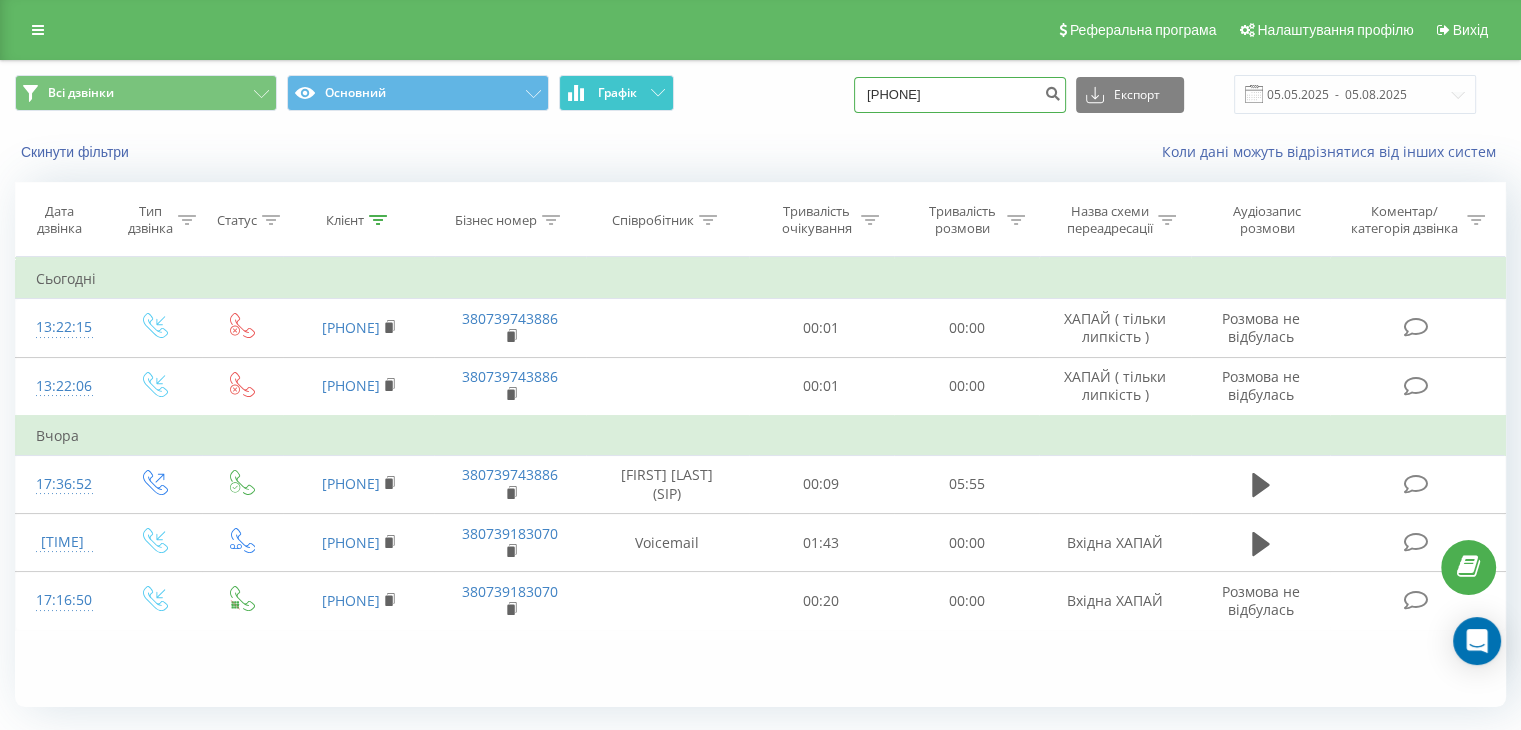 drag, startPoint x: 999, startPoint y: 90, endPoint x: 615, endPoint y: 109, distance: 384.46976 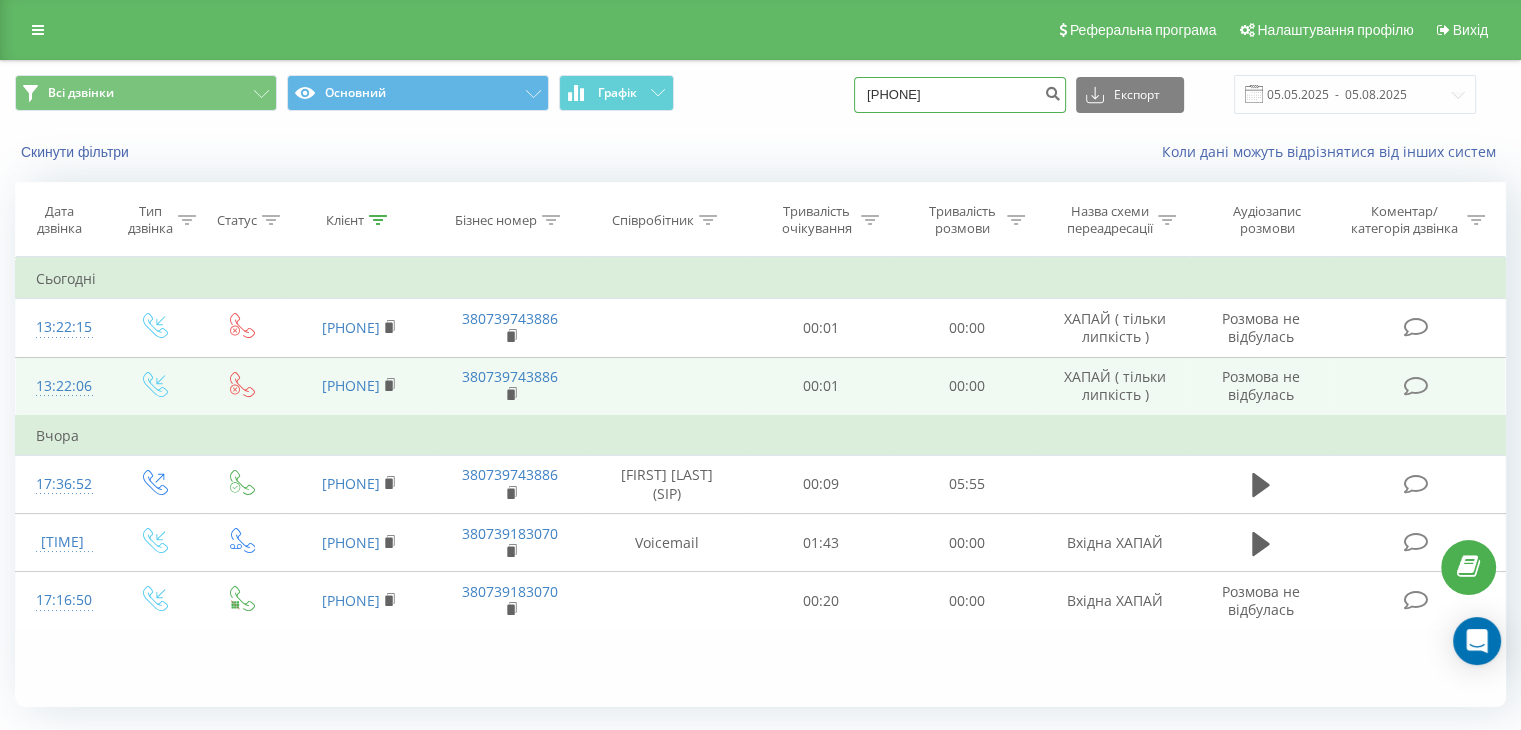 type on "[PHONE]" 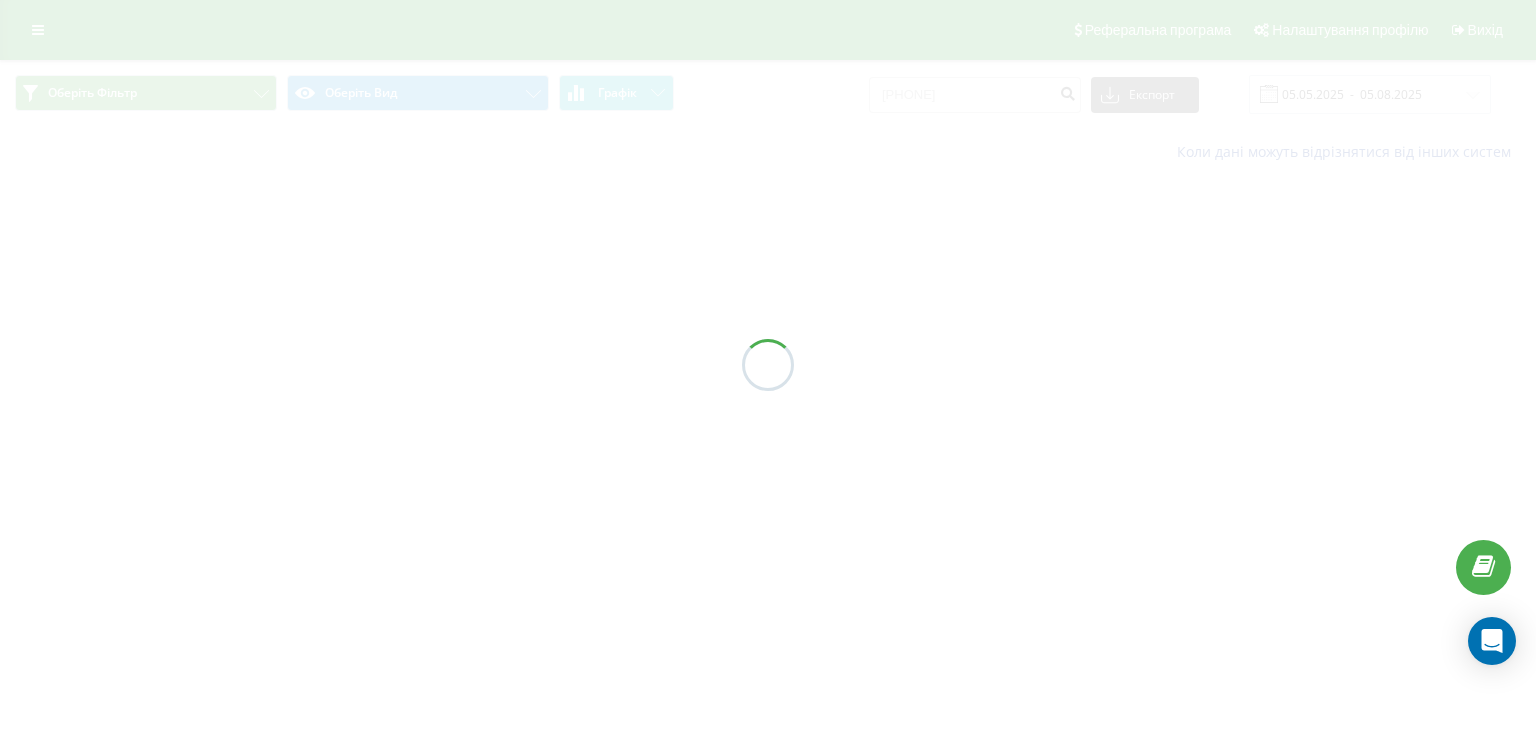 scroll, scrollTop: 0, scrollLeft: 0, axis: both 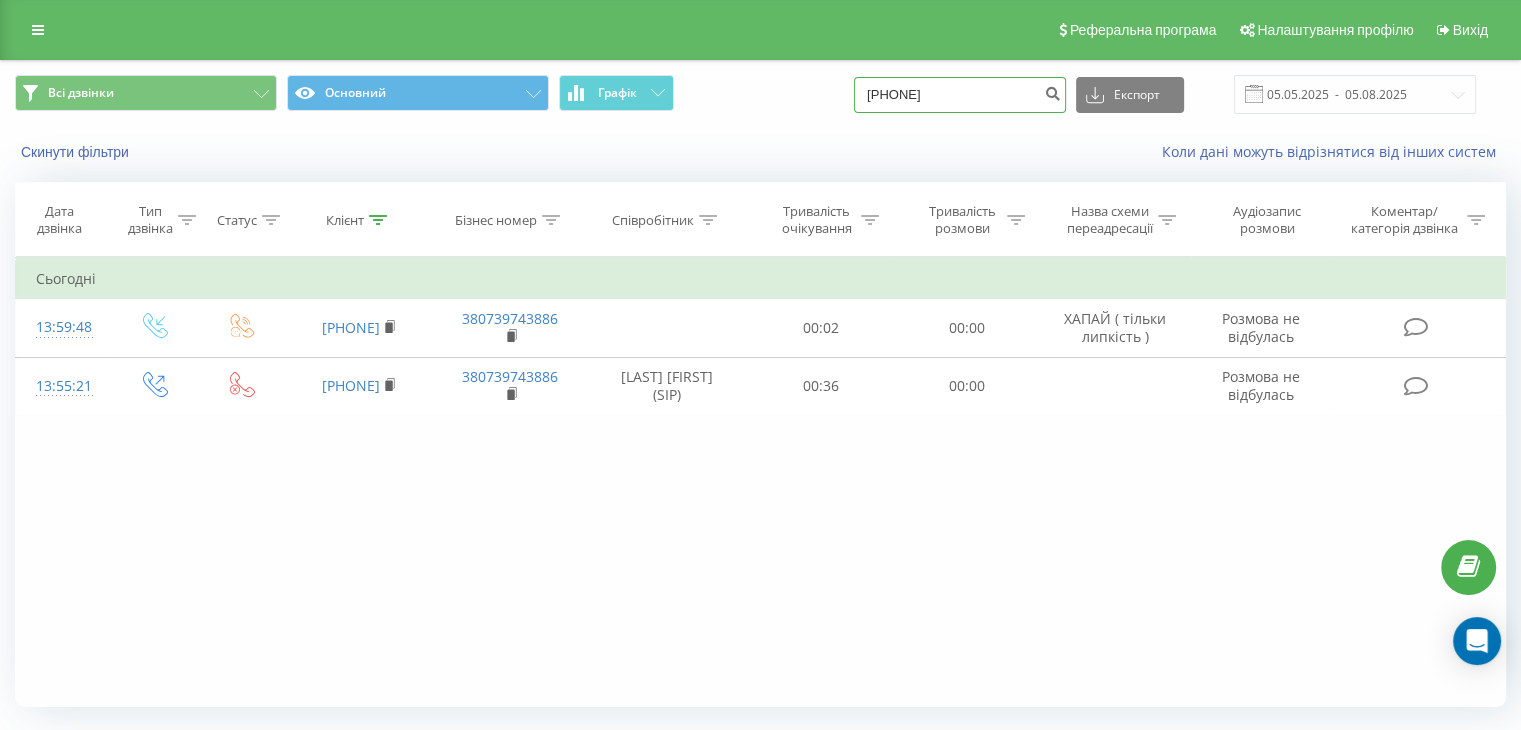 drag, startPoint x: 1010, startPoint y: 101, endPoint x: 675, endPoint y: 110, distance: 335.12088 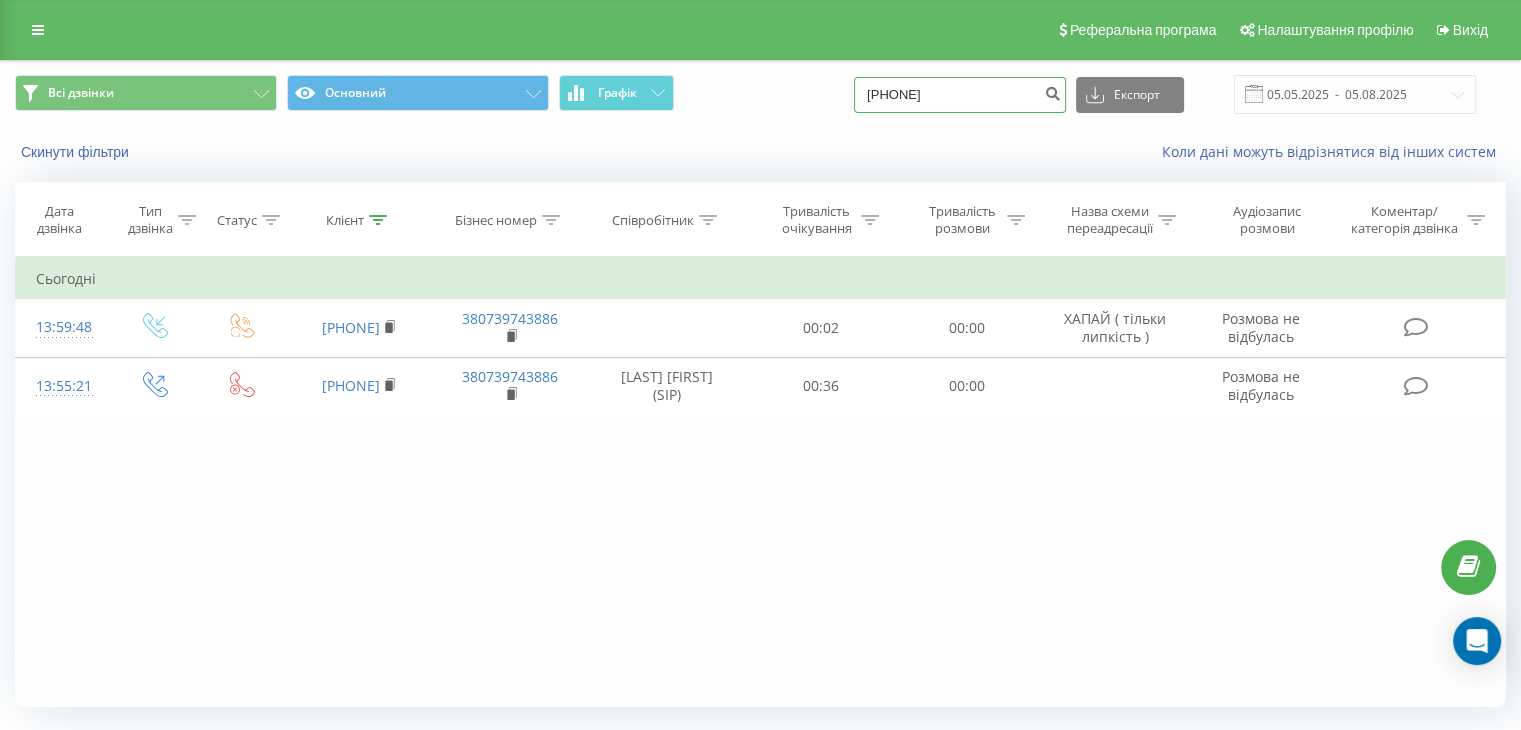 type on "[PHONE]" 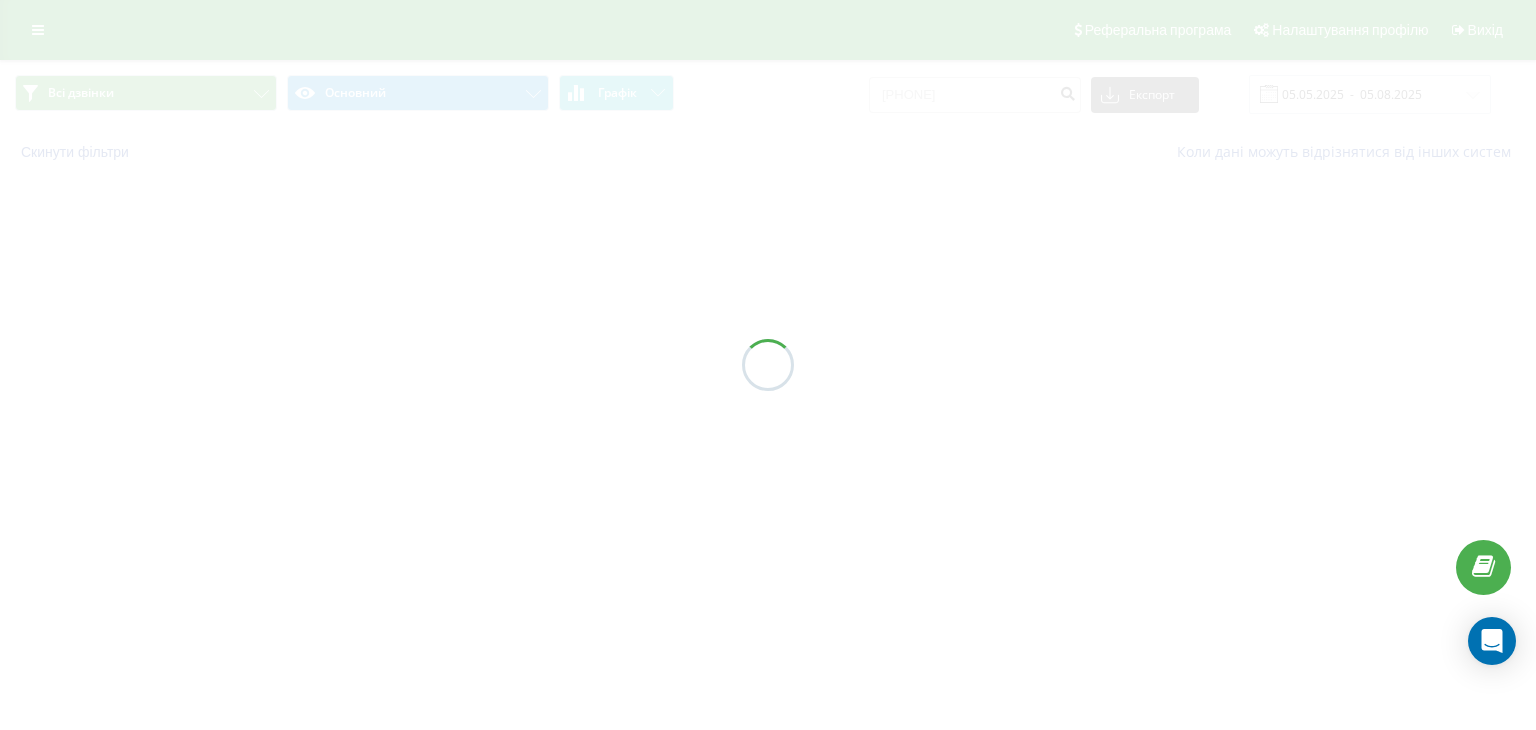 scroll, scrollTop: 0, scrollLeft: 0, axis: both 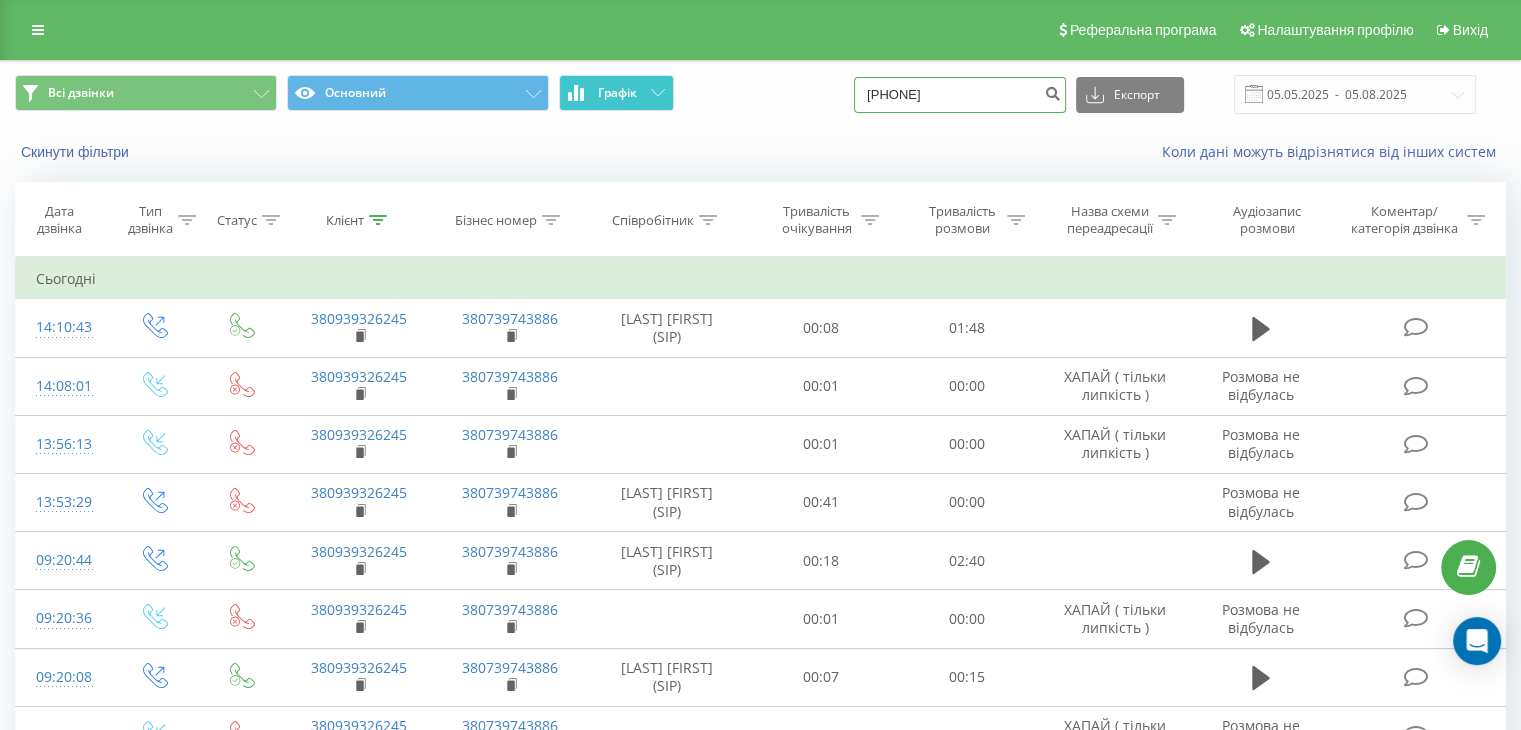 drag, startPoint x: 991, startPoint y: 97, endPoint x: 656, endPoint y: 108, distance: 335.18054 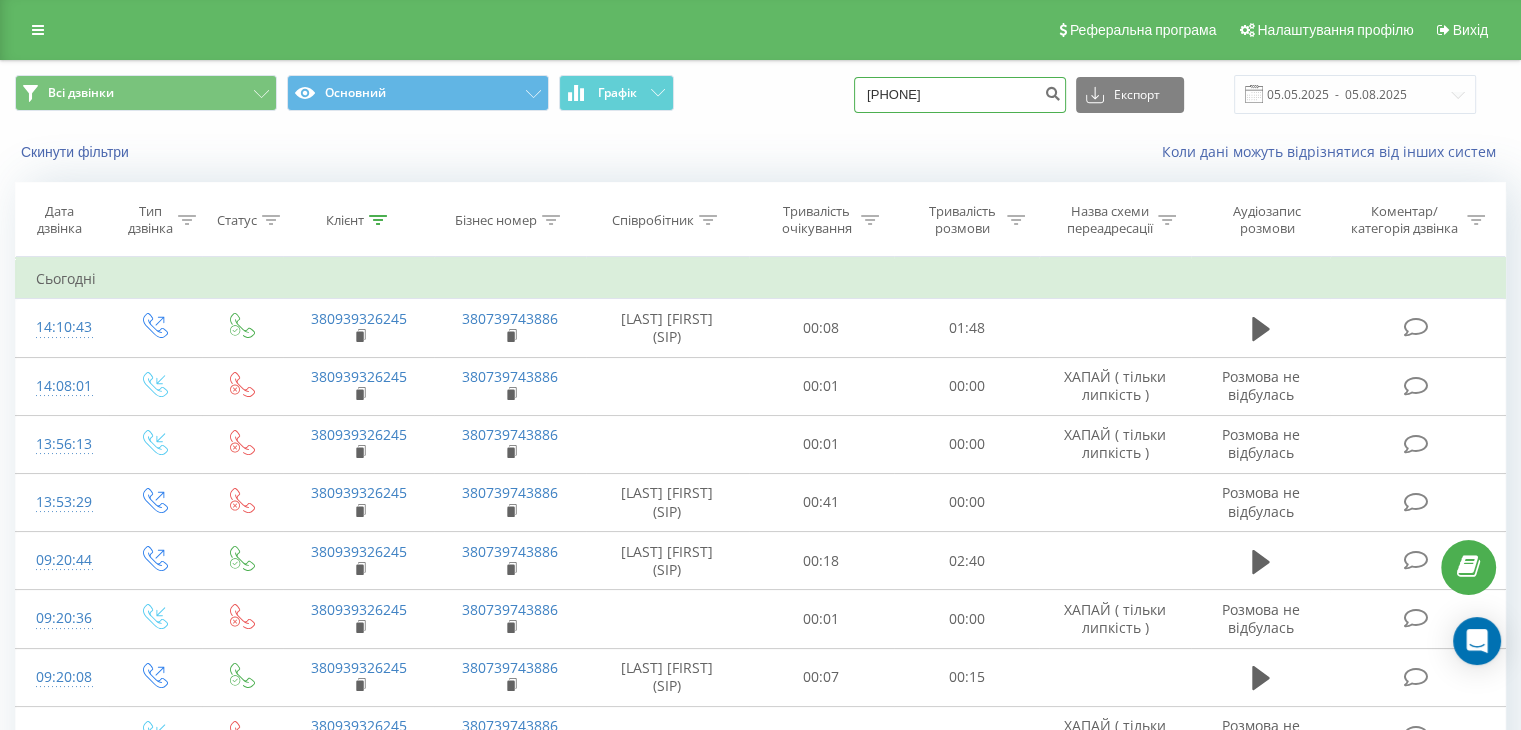 type on "[PHONE]" 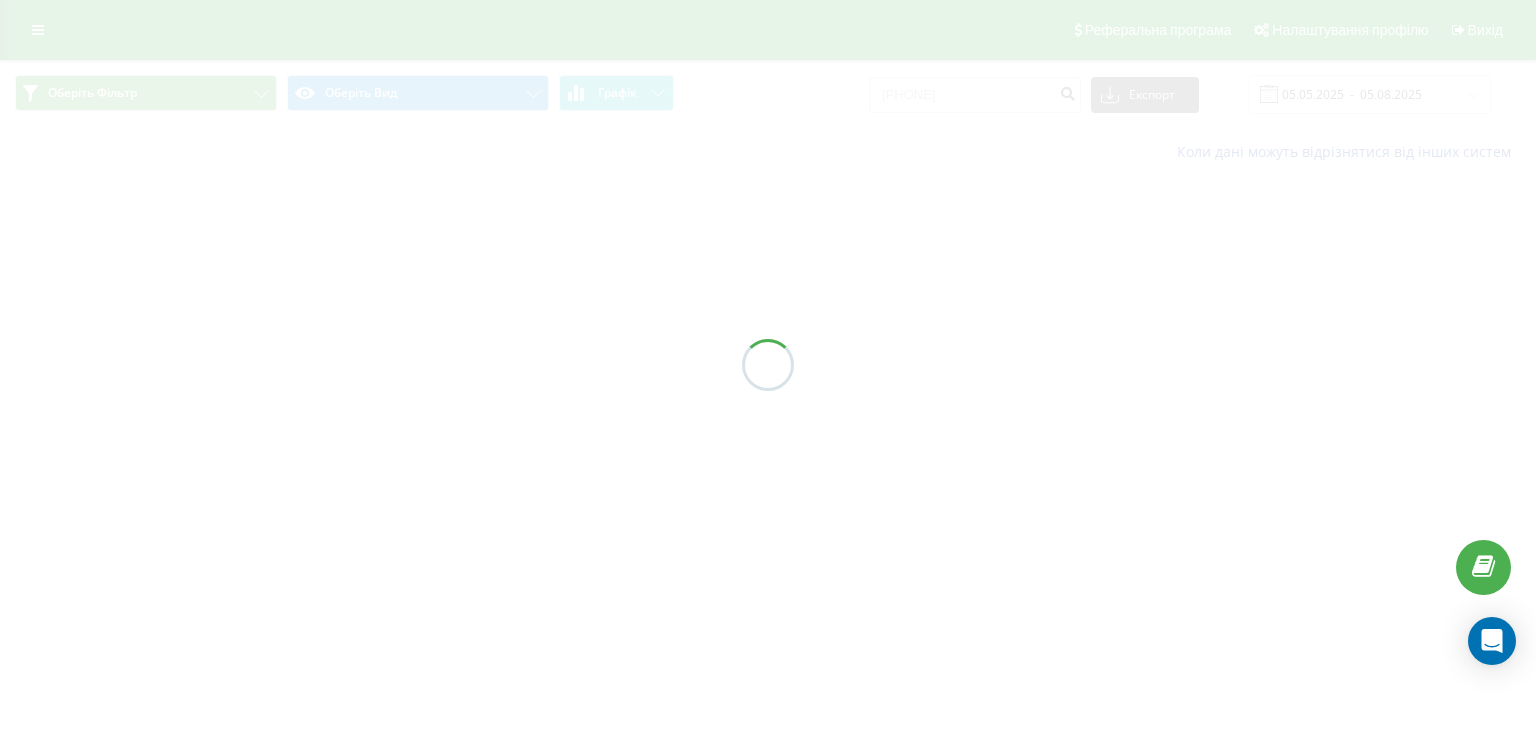 scroll, scrollTop: 0, scrollLeft: 0, axis: both 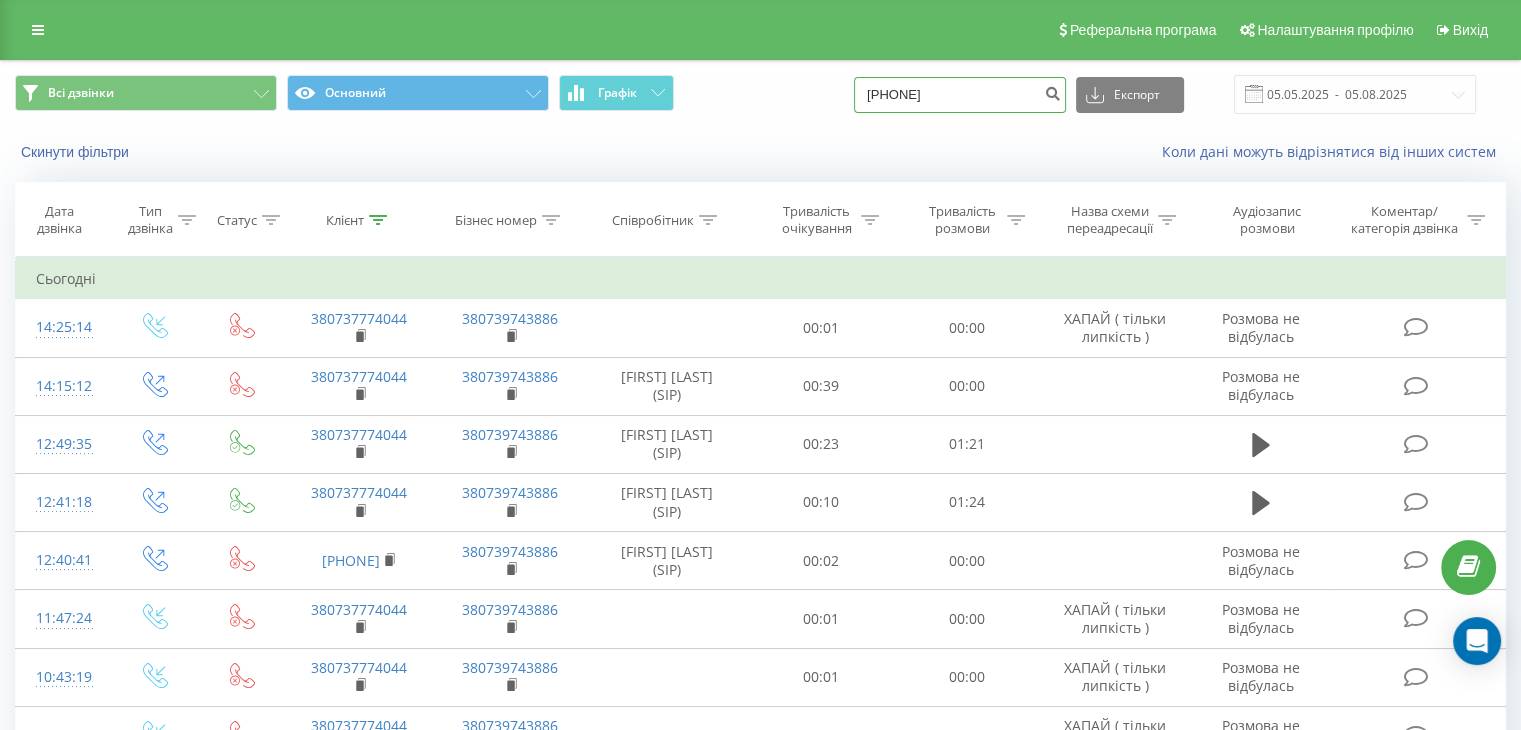 drag, startPoint x: 955, startPoint y: 90, endPoint x: 616, endPoint y: 54, distance: 340.90616 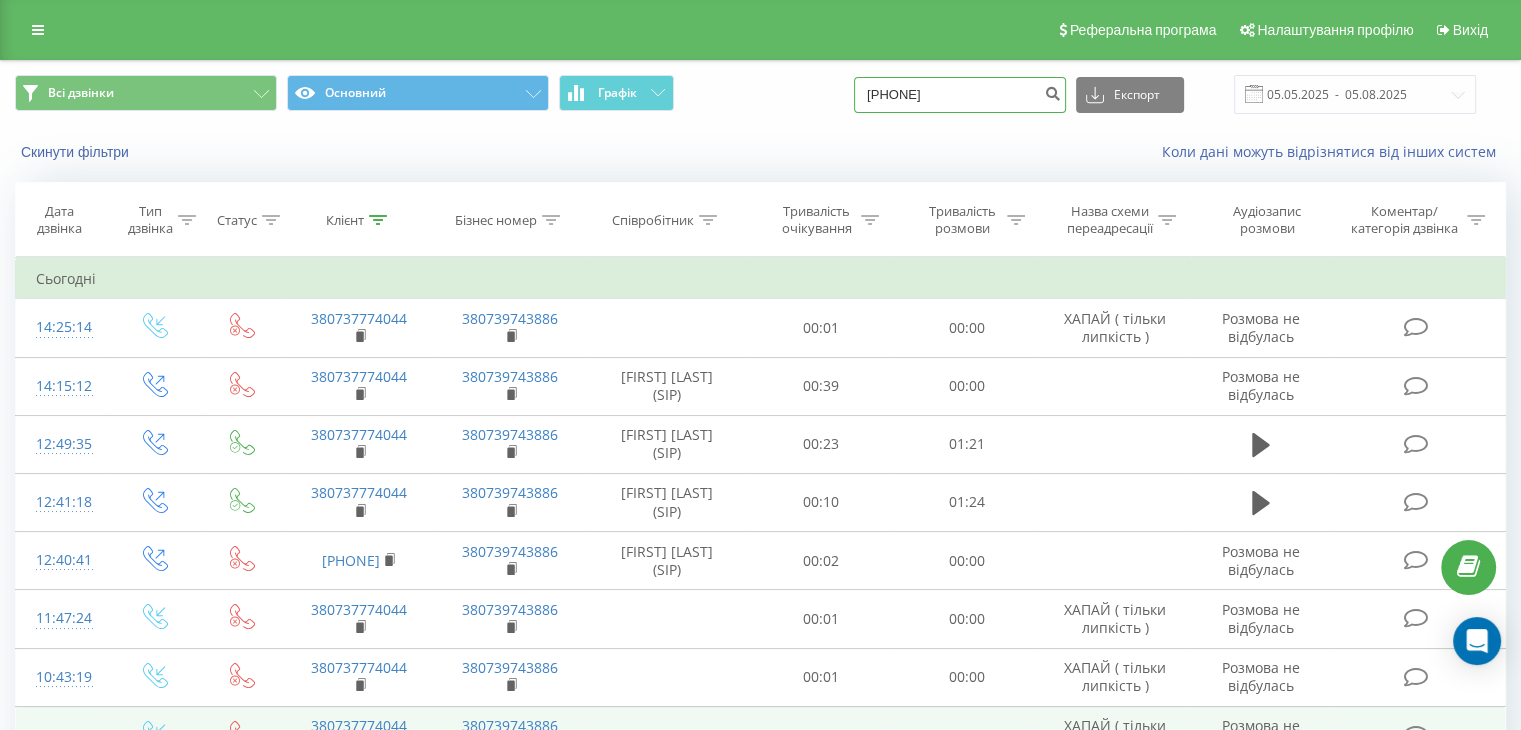 type on "[PHONE]" 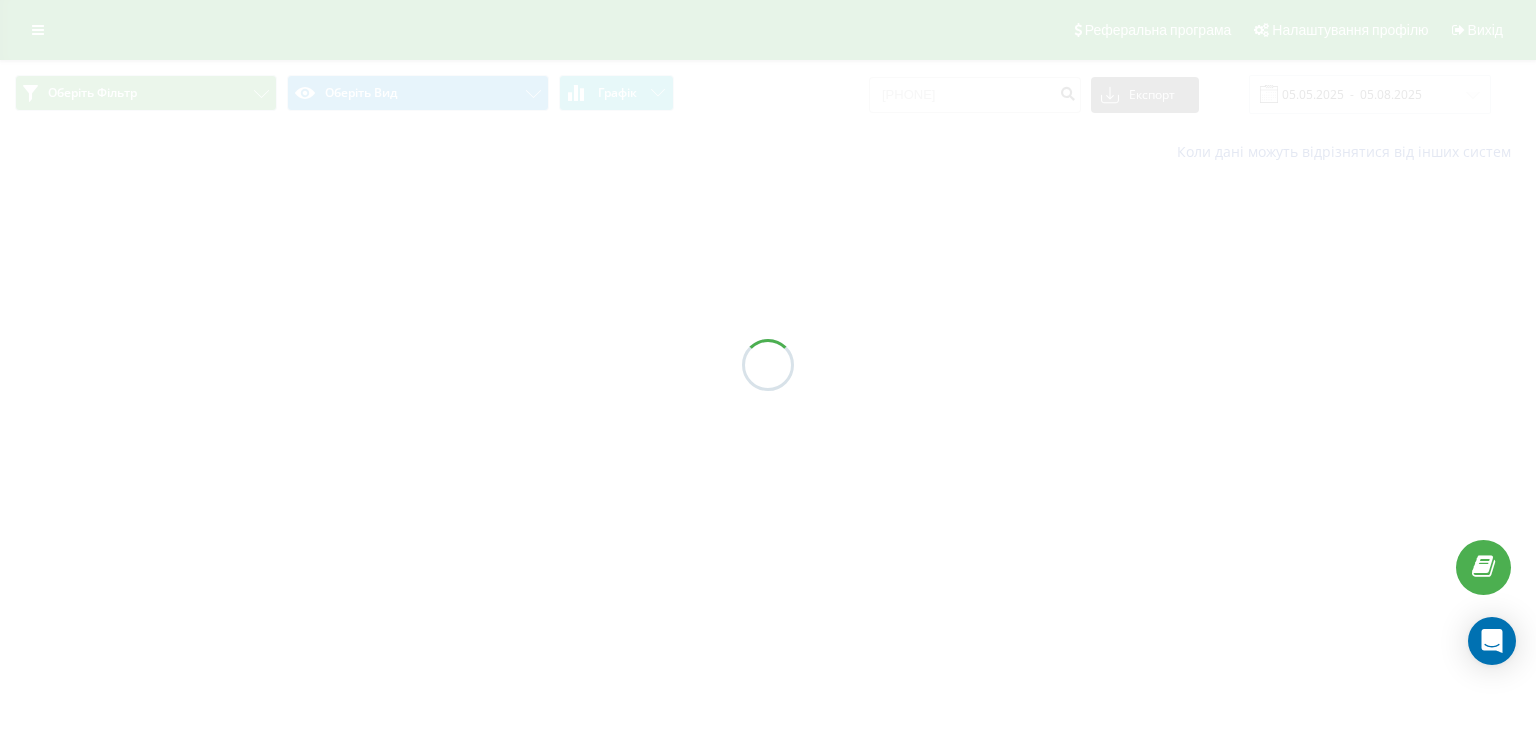 scroll, scrollTop: 0, scrollLeft: 0, axis: both 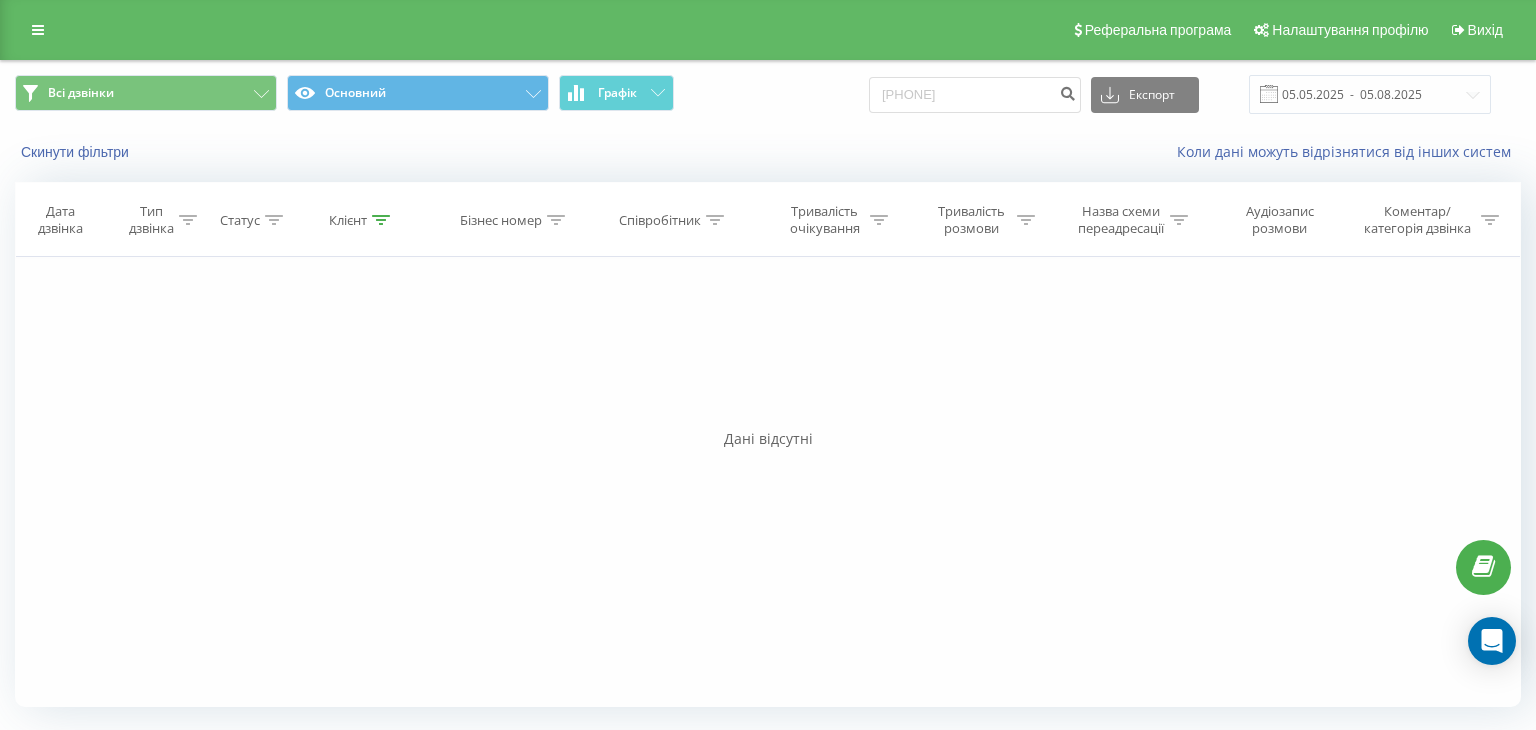 click on "Фільтрувати за умовою Дорівнює Введіть значення Скасувати OK Фільтрувати за умовою Дорівнює Введіть значення Скасувати OK Фільтрувати за умовою Містить Скасувати OK Фільтрувати за умовою Містить Скасувати OK Фільтрувати за умовою Містить Скасувати OK Фільтрувати за умовою Дорівнює Скасувати OK Фільтрувати за умовою Дорівнює Скасувати OK Фільтрувати за умовою Містить Скасувати OK Фільтрувати за умовою Дорівнює Введіть значення Скасувати OK" at bounding box center (768, 482) 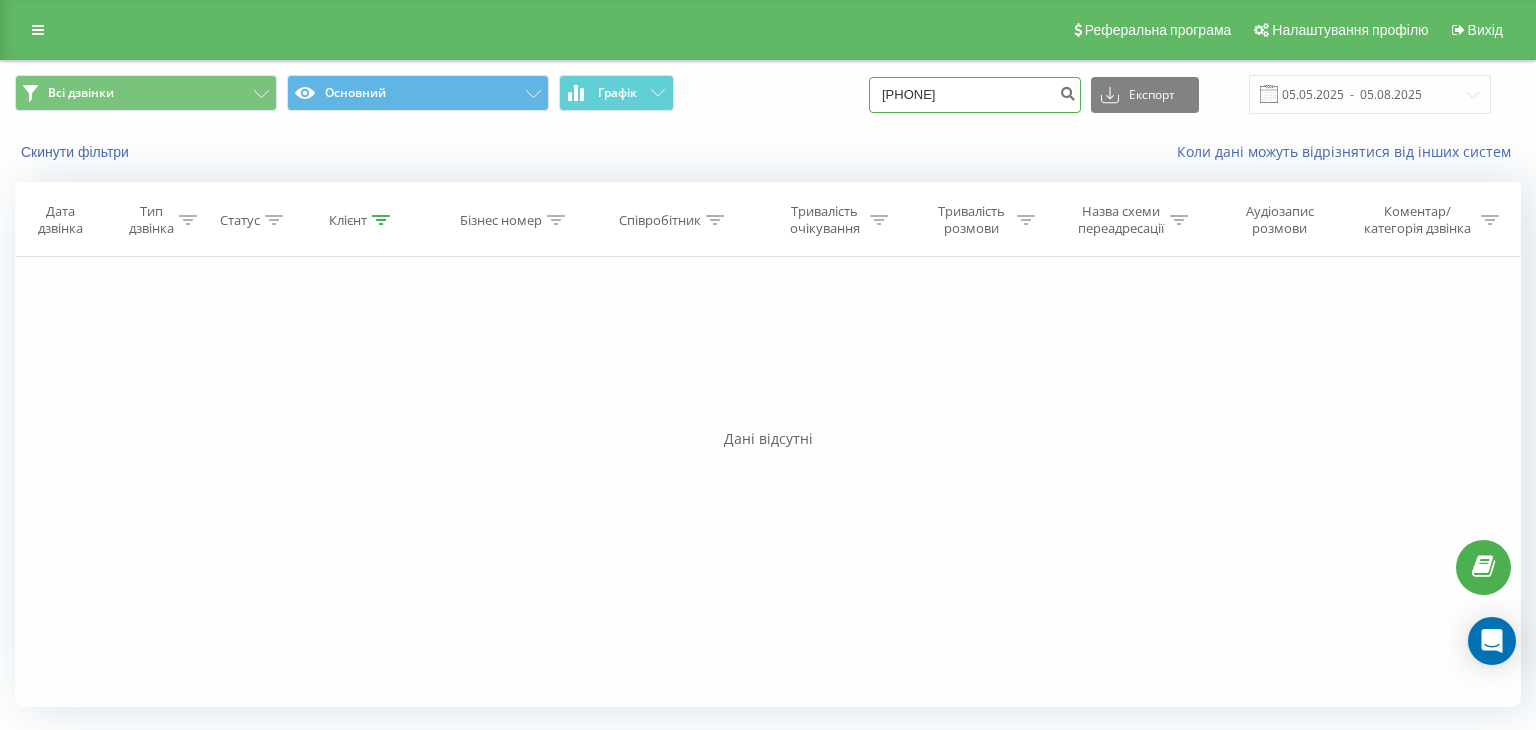 drag, startPoint x: 995, startPoint y: 94, endPoint x: 803, endPoint y: 83, distance: 192.31485 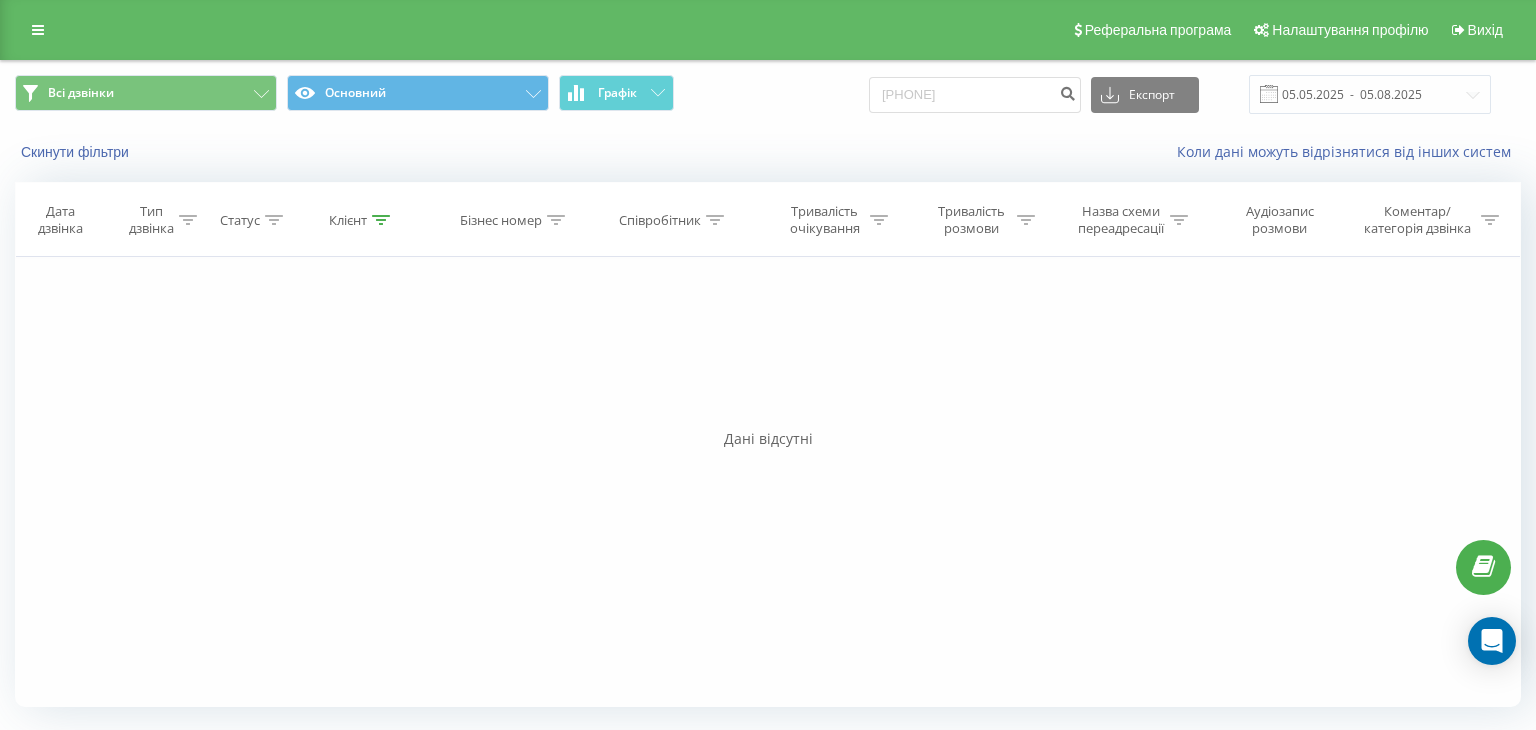 scroll, scrollTop: 0, scrollLeft: 0, axis: both 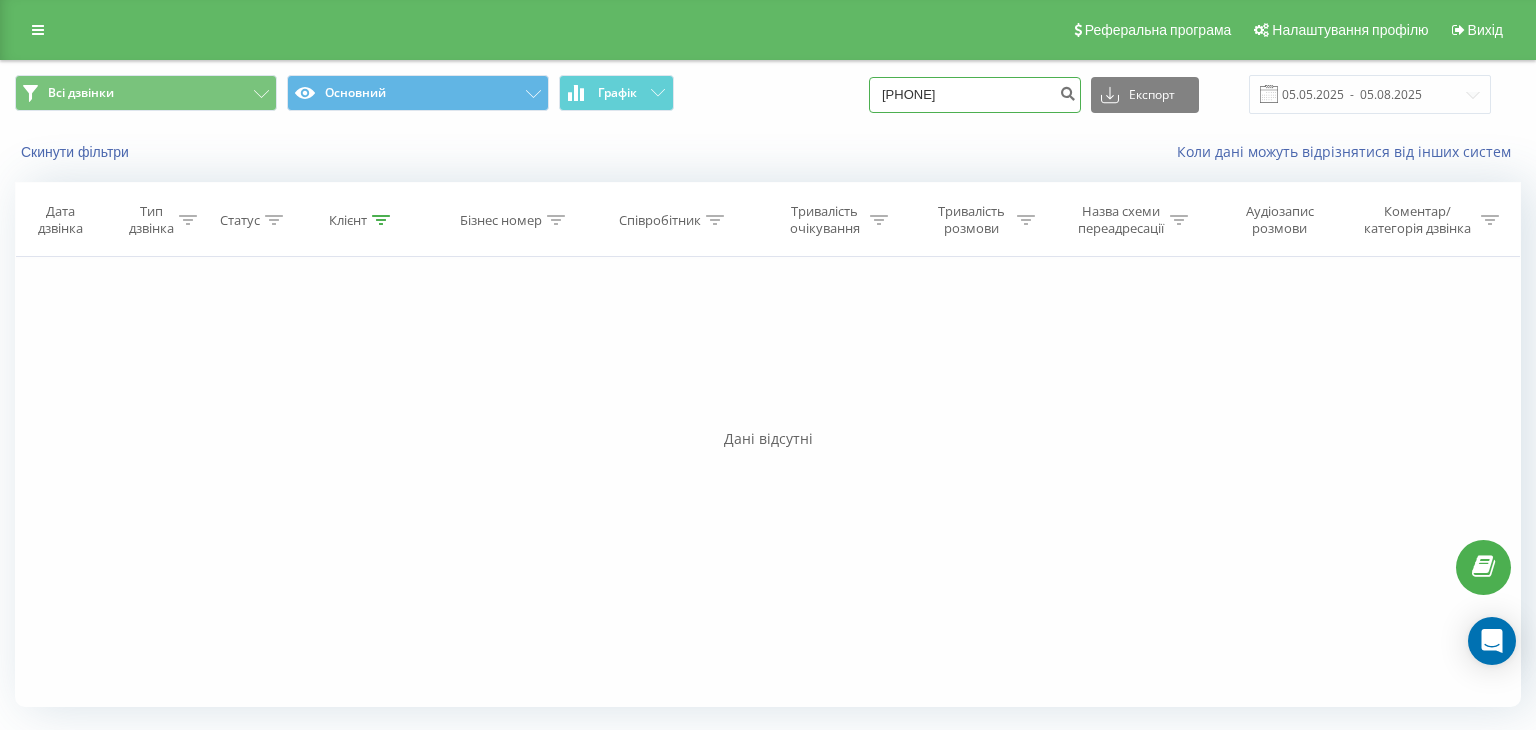 drag, startPoint x: 976, startPoint y: 88, endPoint x: 964, endPoint y: 105, distance: 20.808653 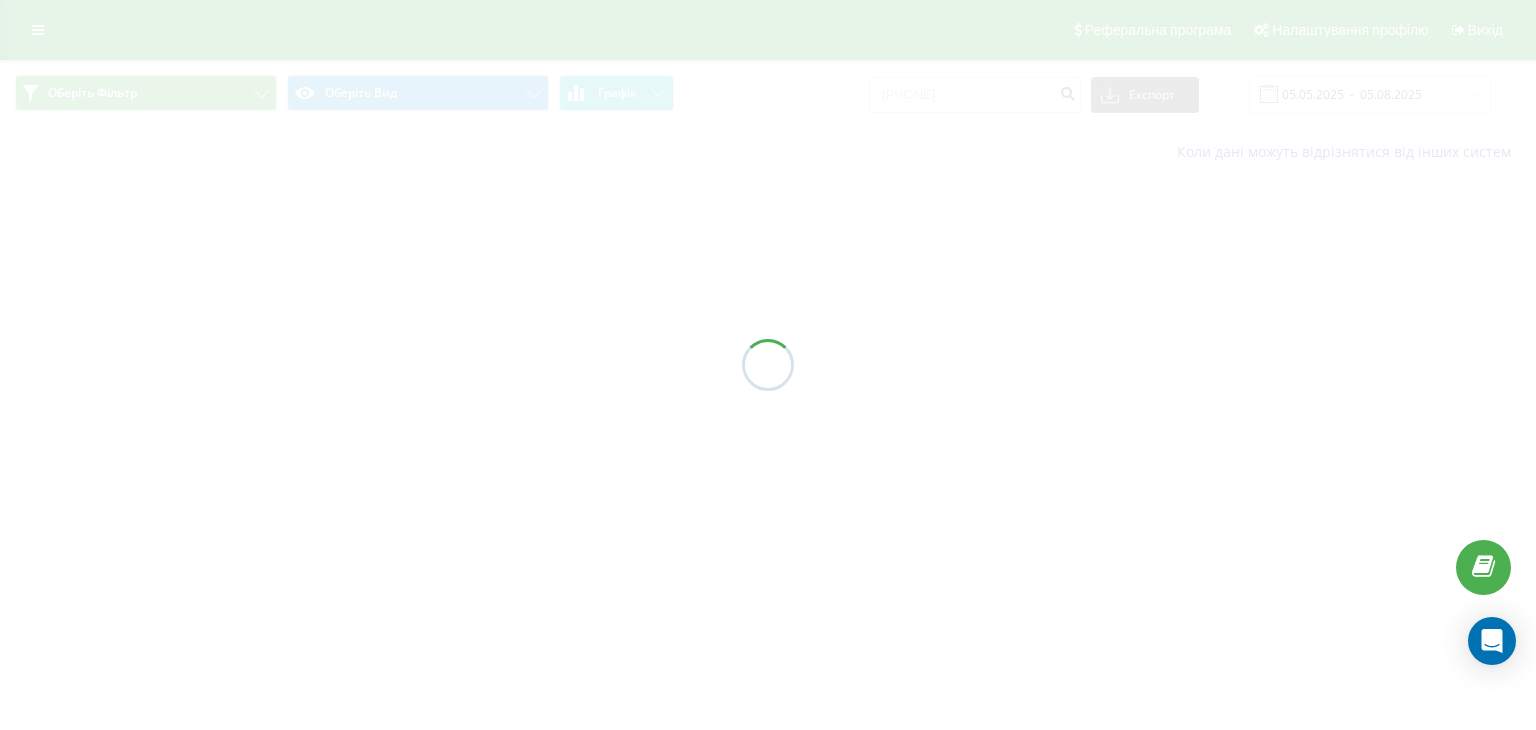scroll, scrollTop: 0, scrollLeft: 0, axis: both 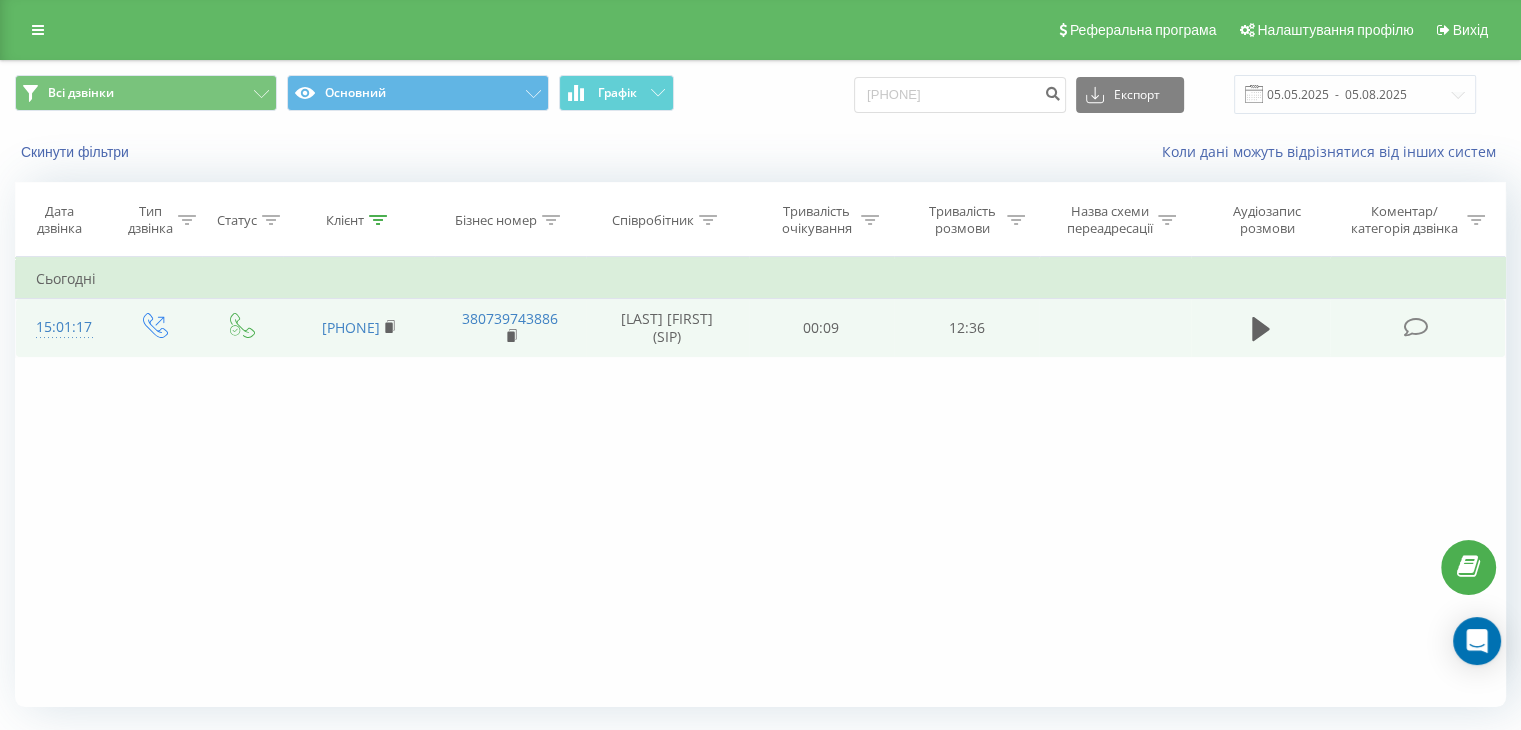 click at bounding box center [1415, 327] 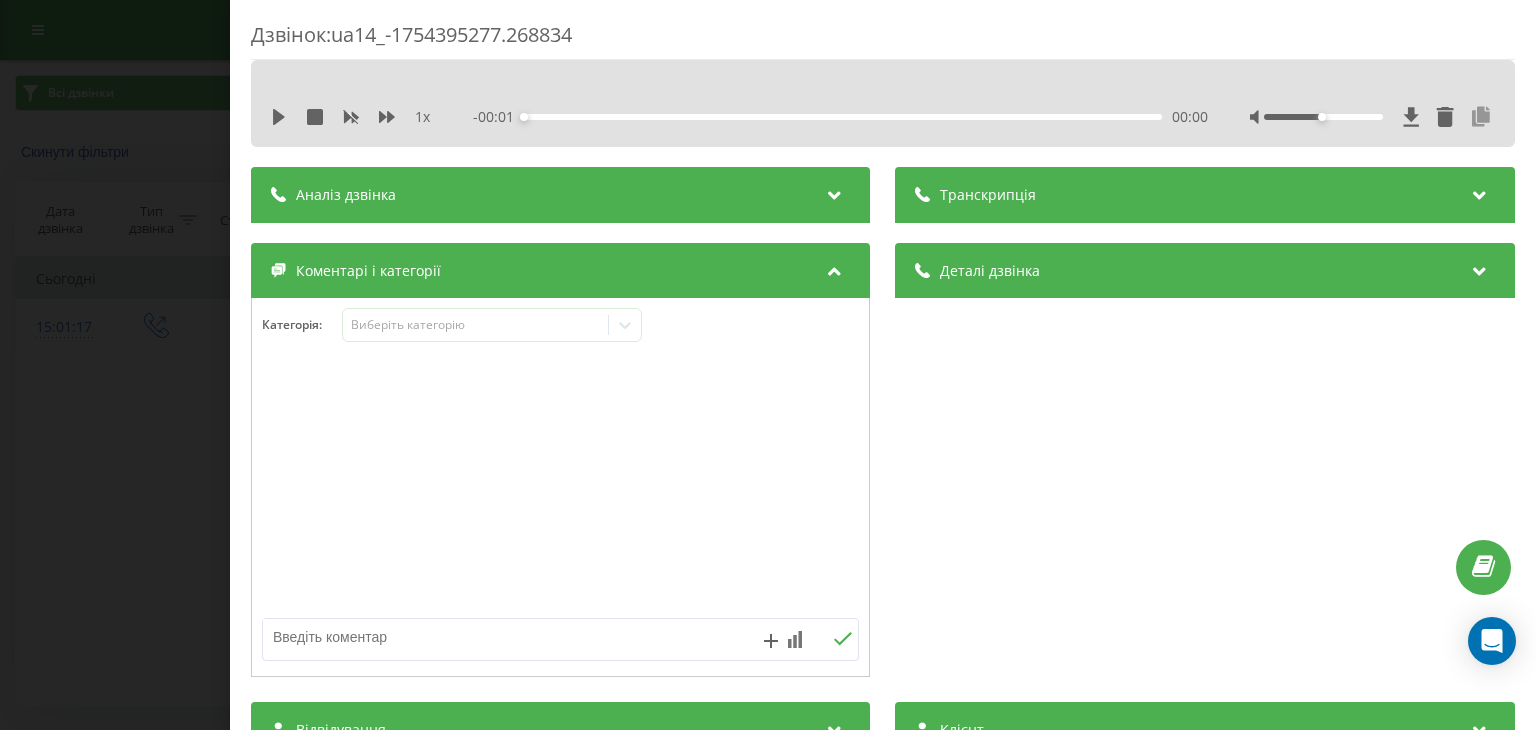 click at bounding box center (1482, 117) 